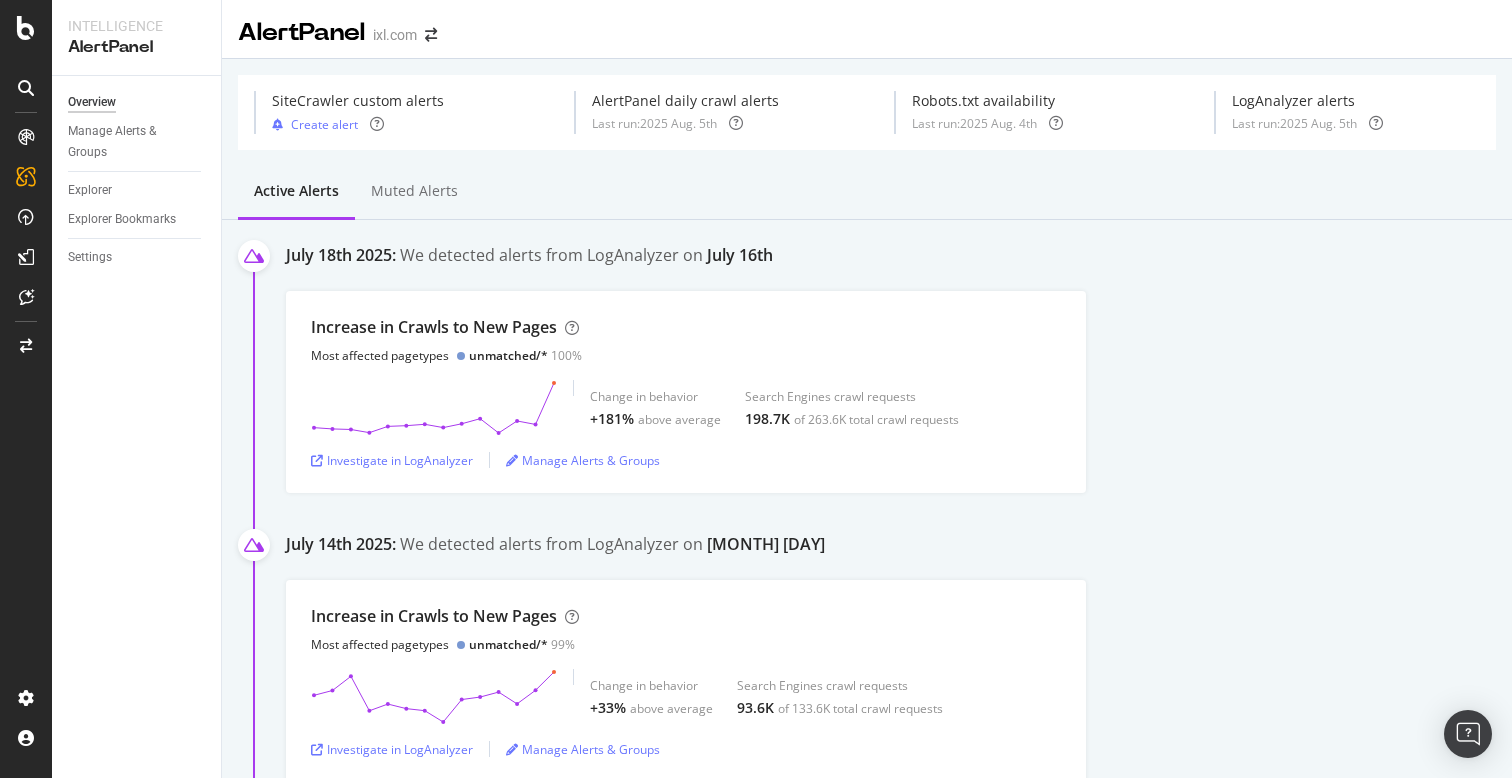 scroll, scrollTop: 0, scrollLeft: 0, axis: both 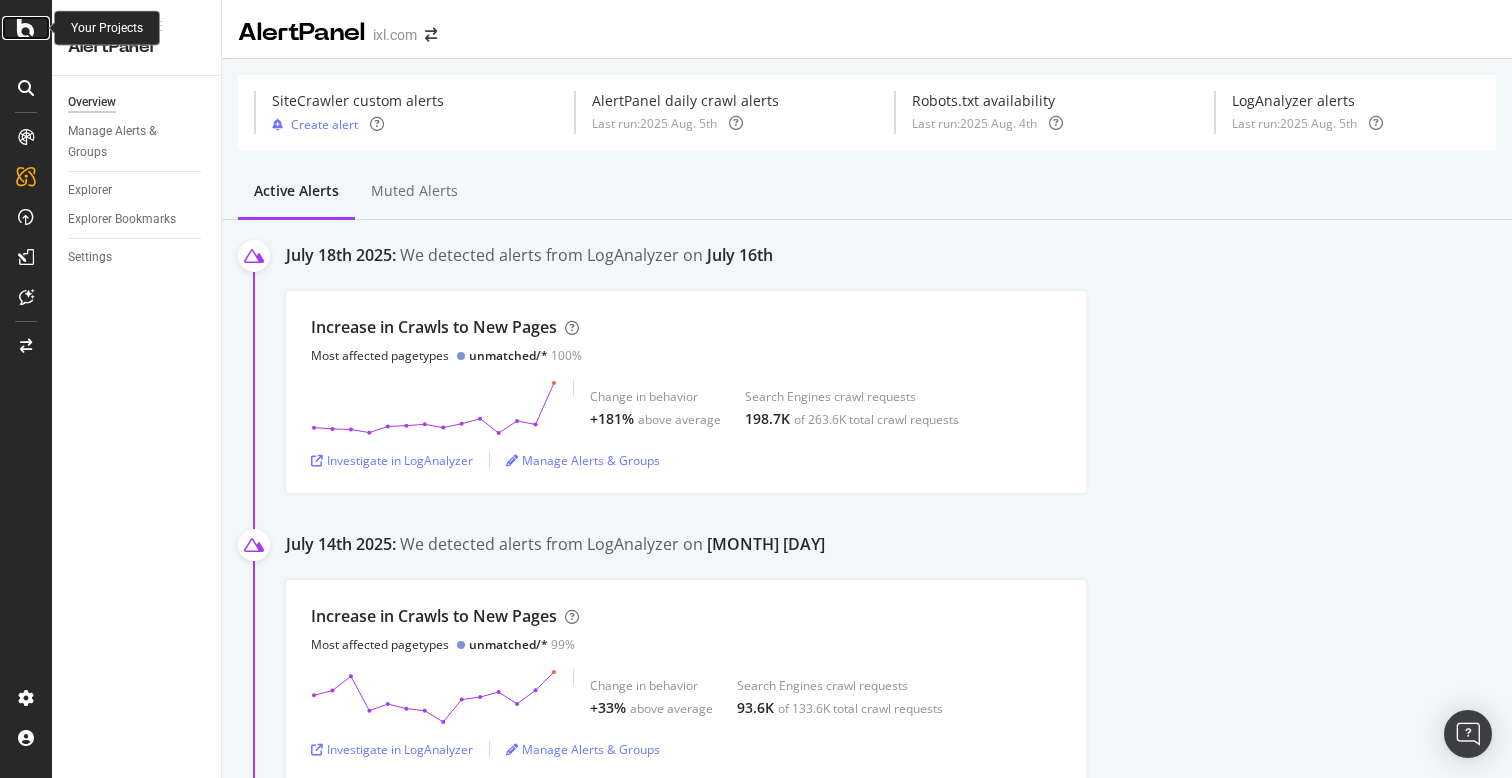 click at bounding box center (26, 28) 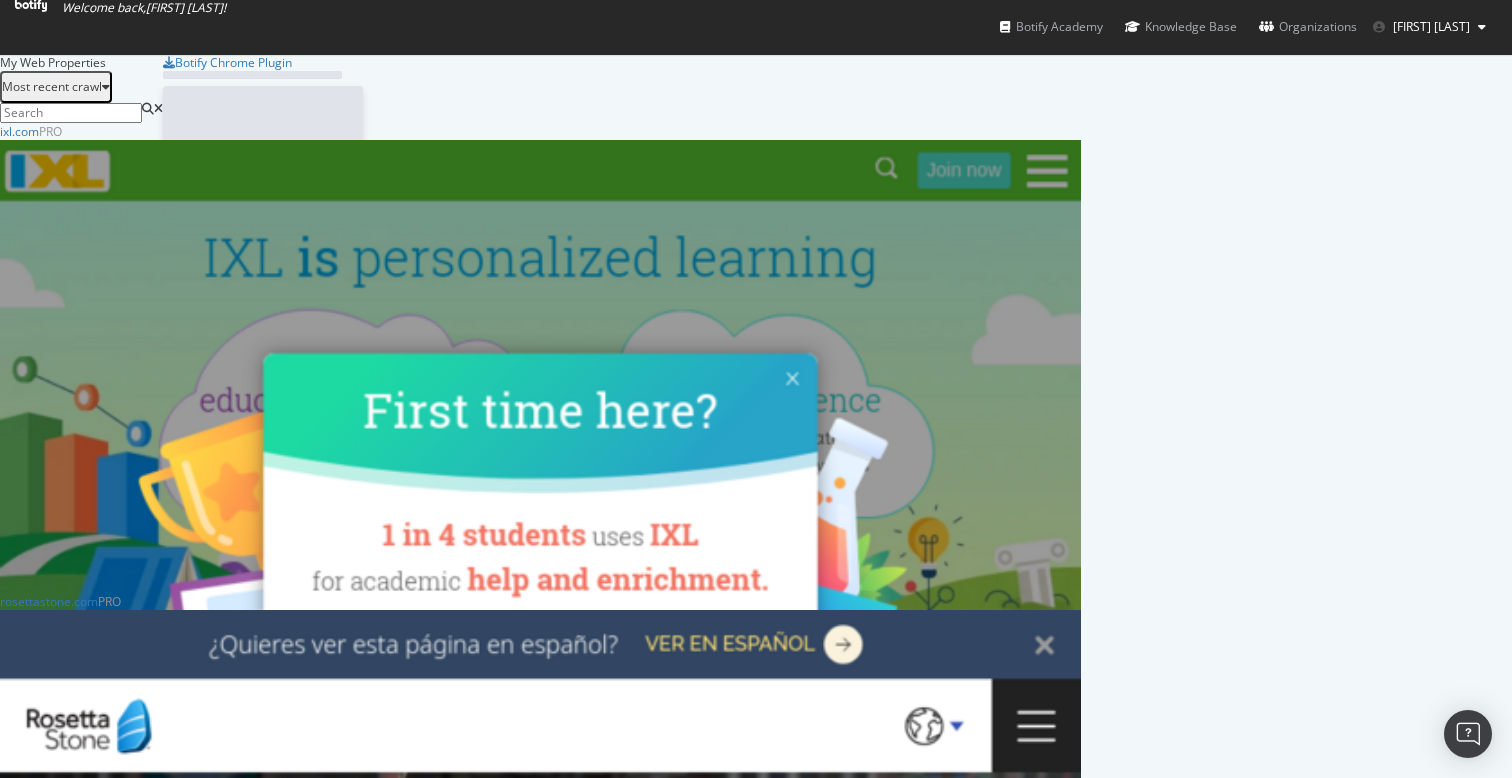 scroll, scrollTop: 1, scrollLeft: 1, axis: both 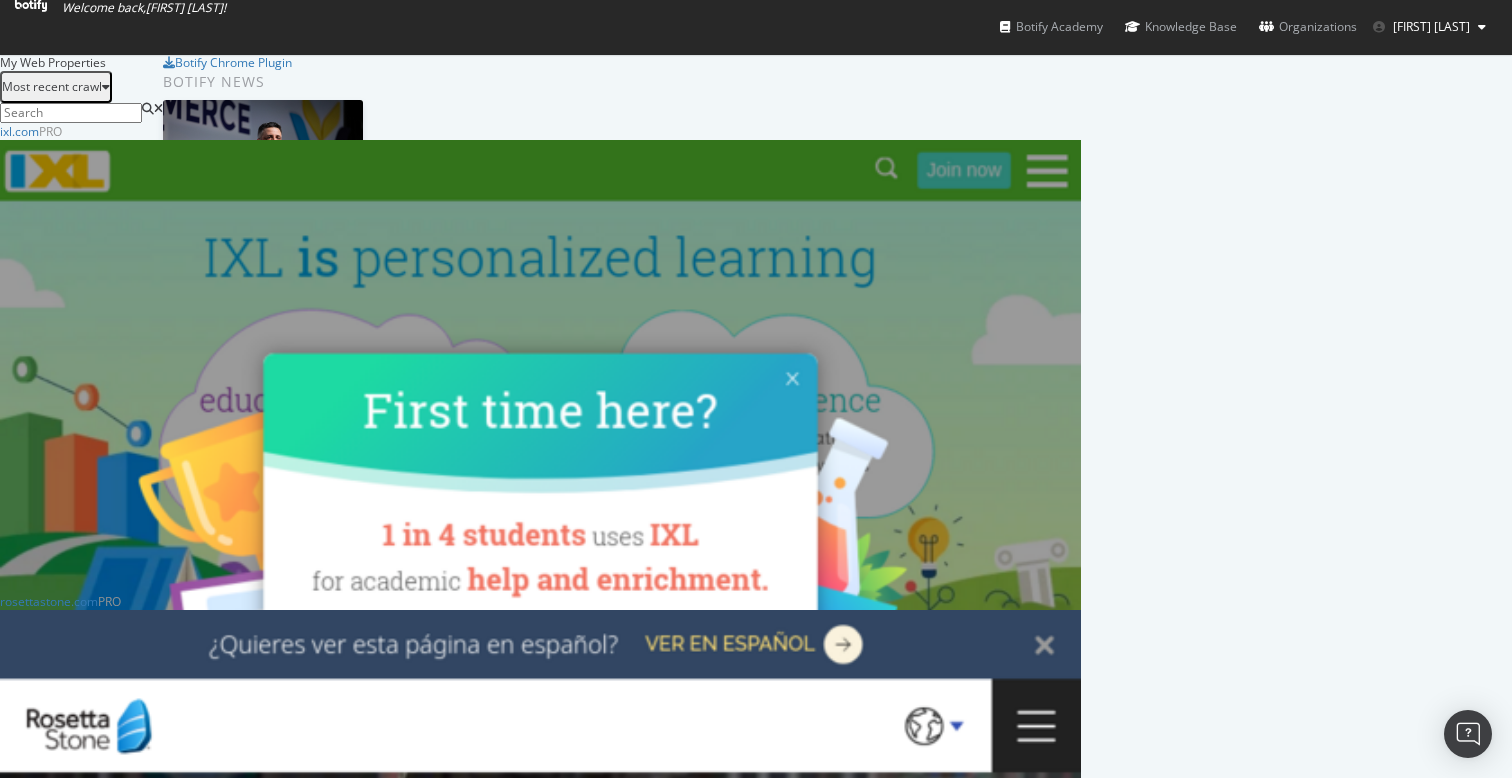 click on "AlertPanel" at bounding box center [129, 1705] 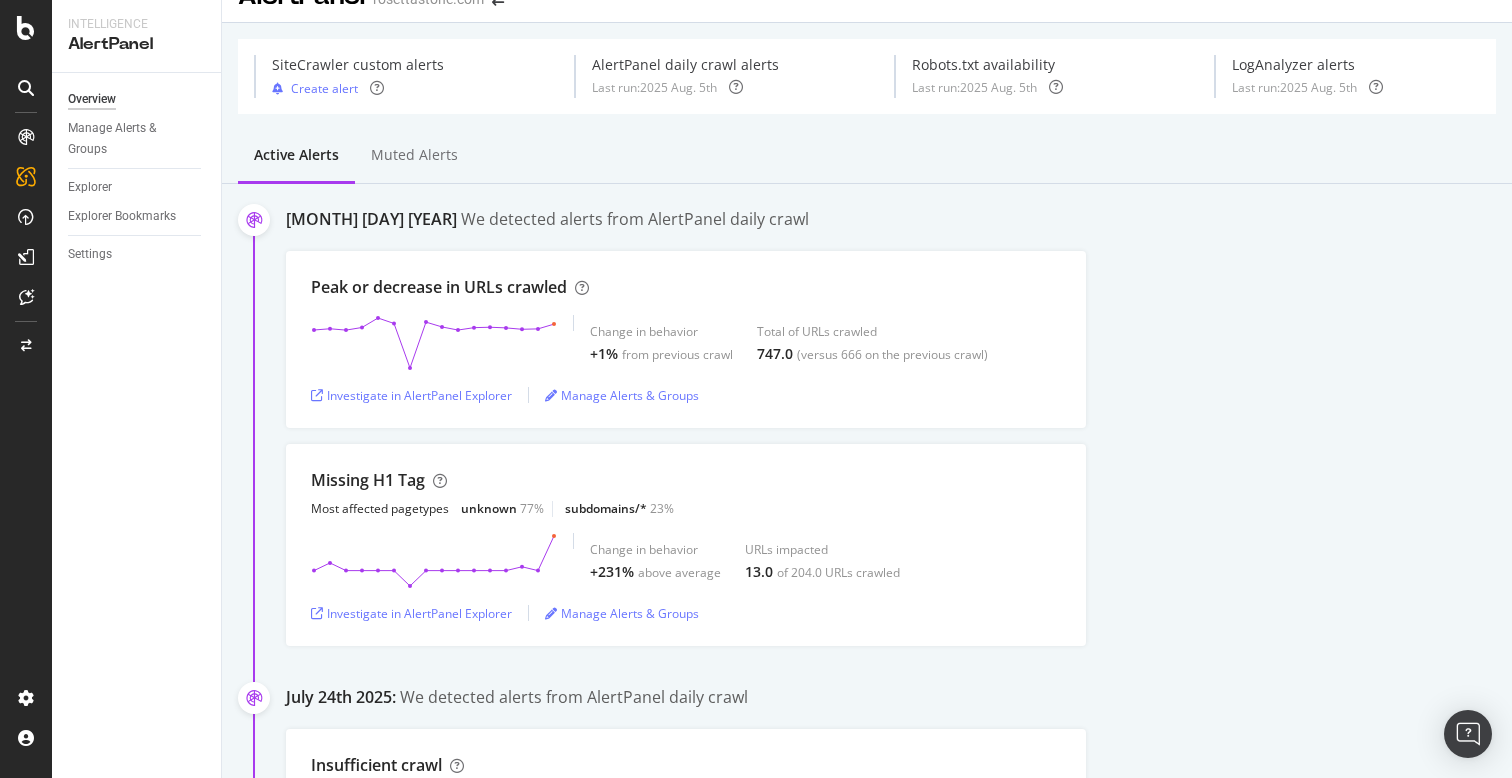 scroll, scrollTop: 39, scrollLeft: 0, axis: vertical 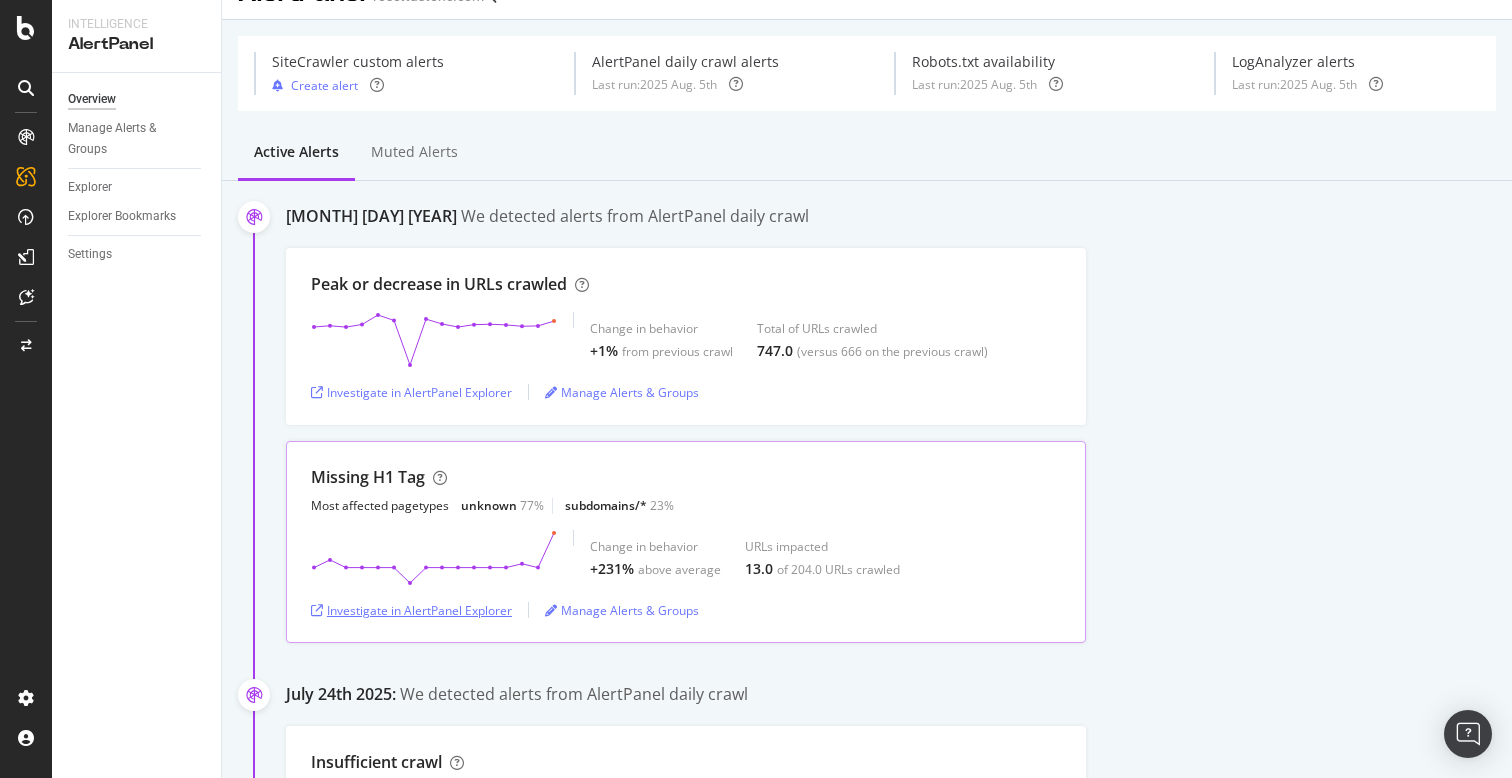 click on "Investigate in AlertPanel Explorer" at bounding box center [411, 610] 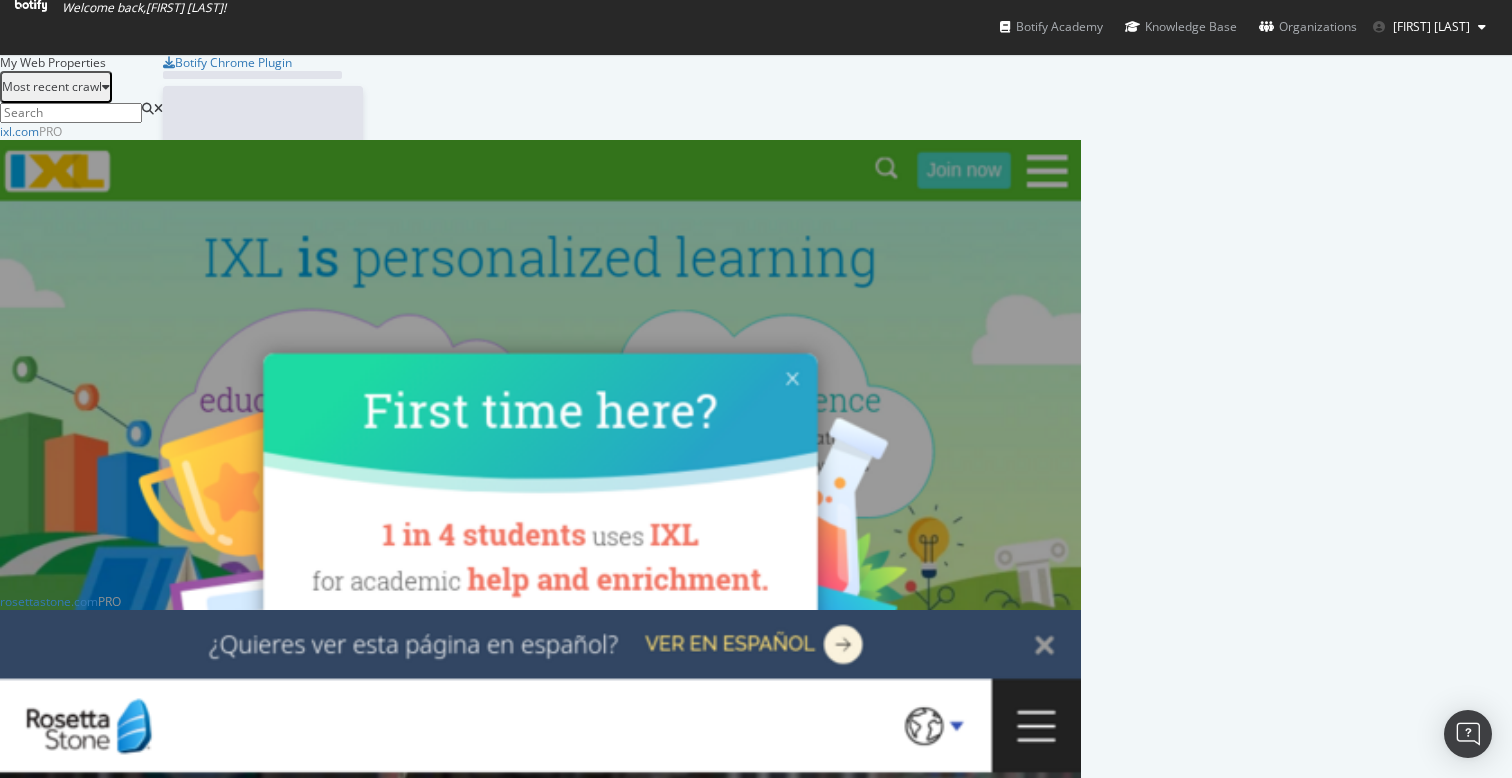scroll, scrollTop: 1, scrollLeft: 1, axis: both 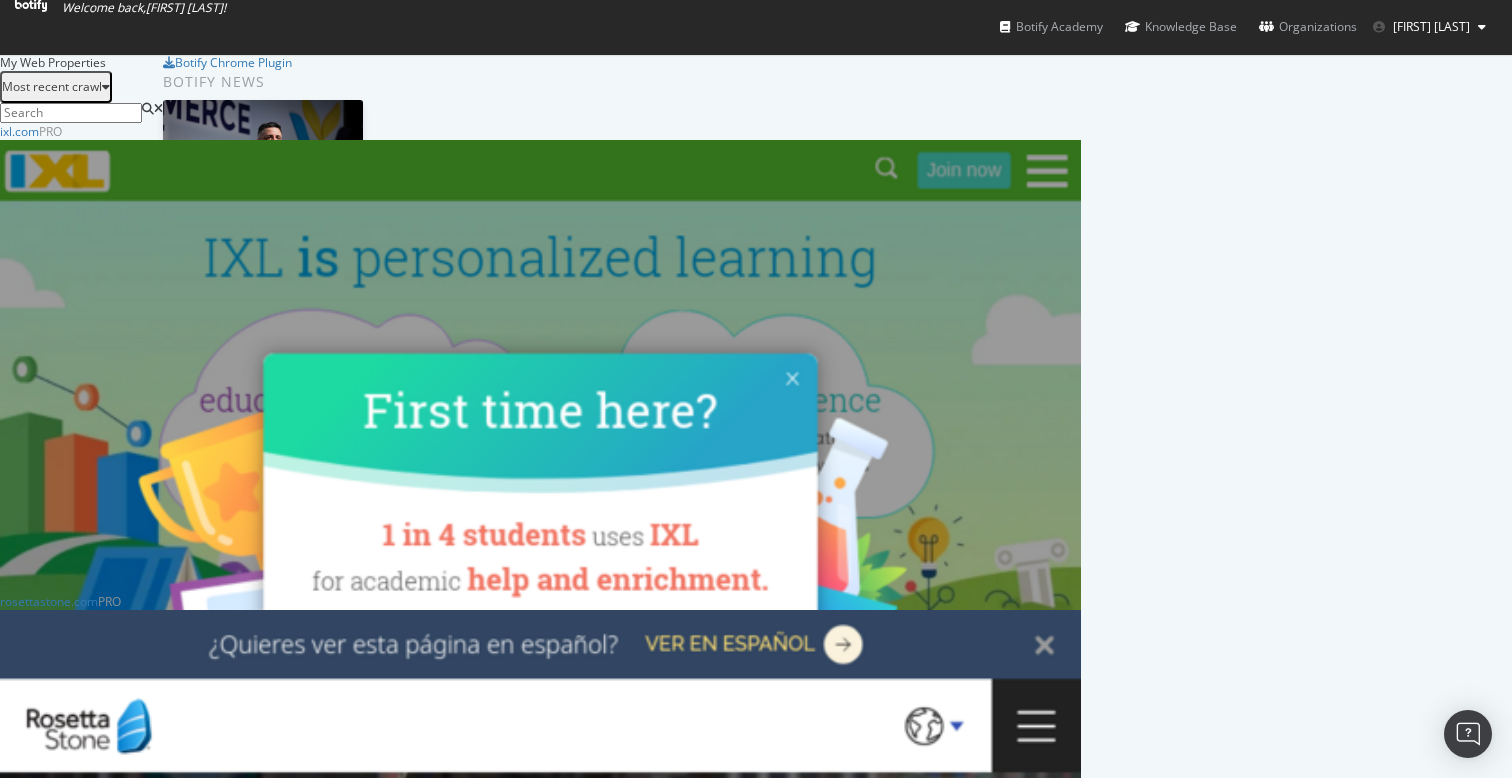 click on "AlertPanel" at bounding box center (129, 2055) 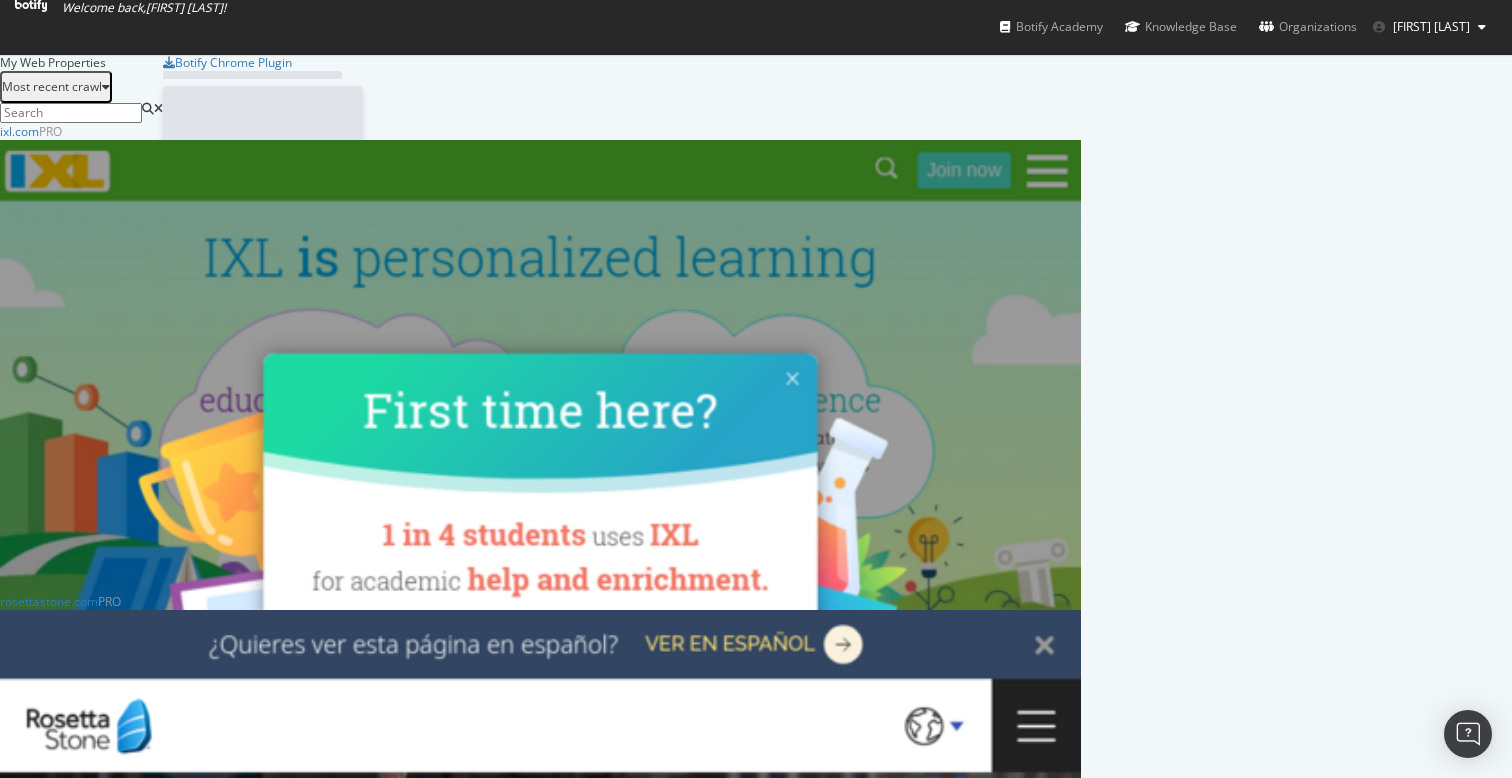 scroll, scrollTop: 1, scrollLeft: 1, axis: both 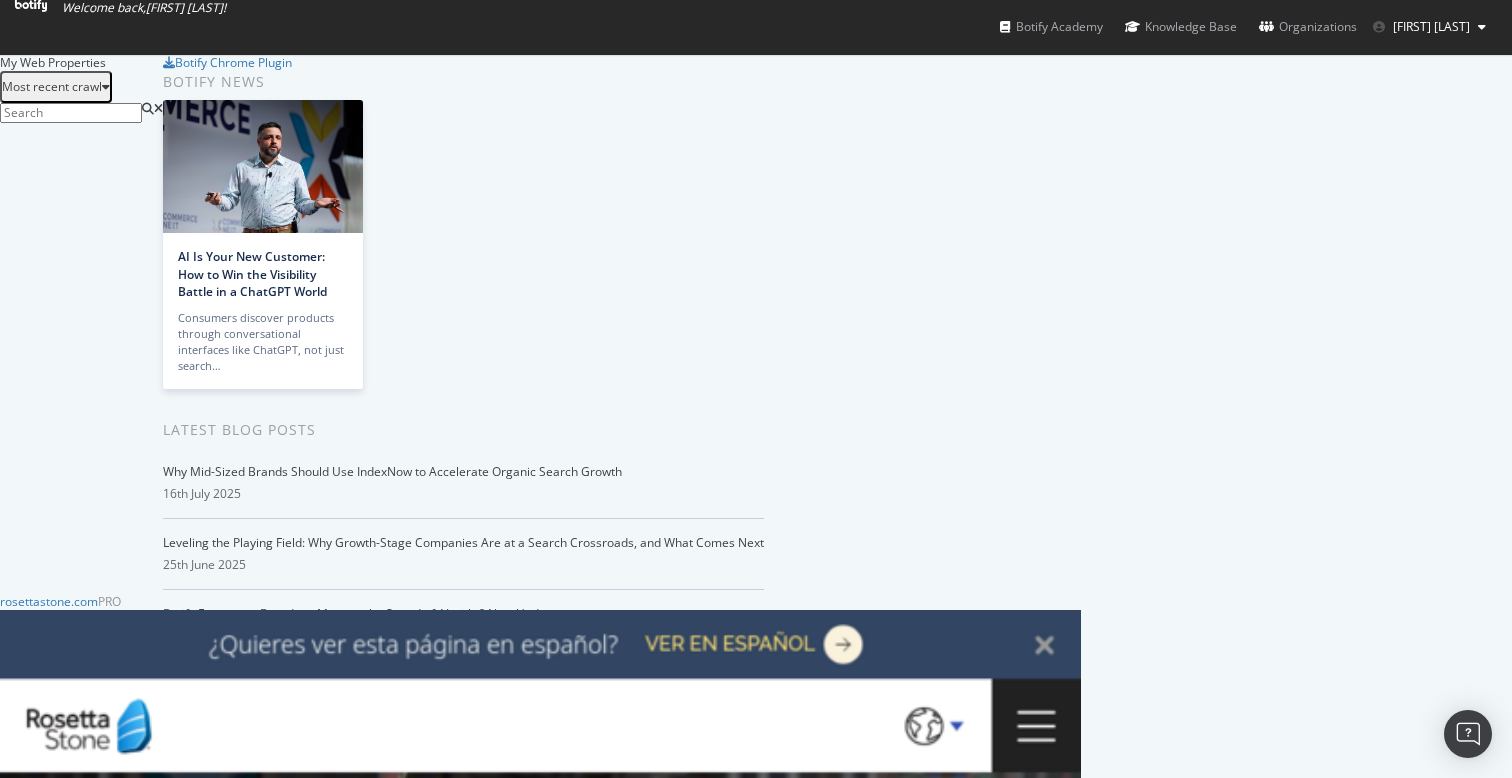 click on "AlertPanel" at bounding box center [129, 2465] 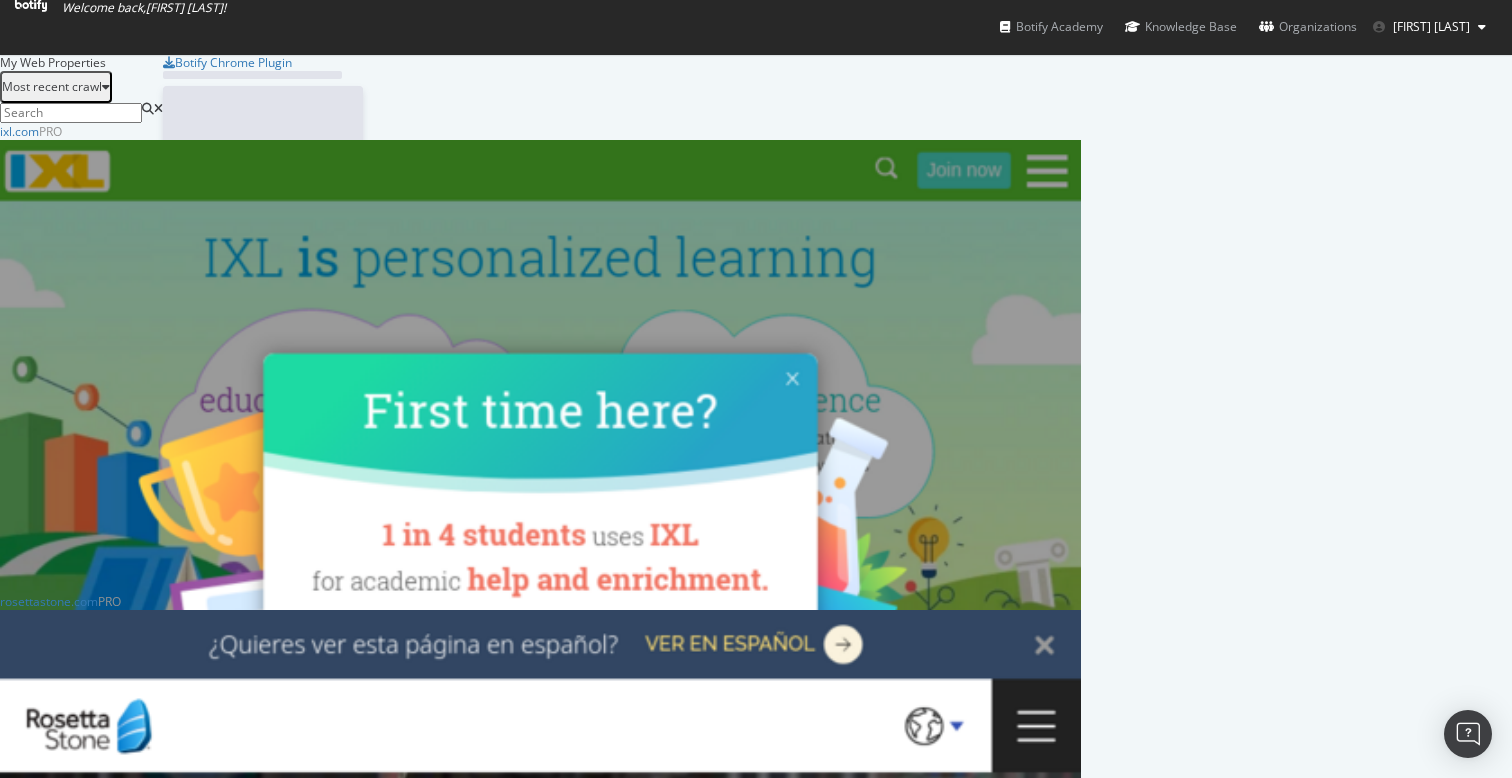 scroll, scrollTop: 1, scrollLeft: 1, axis: both 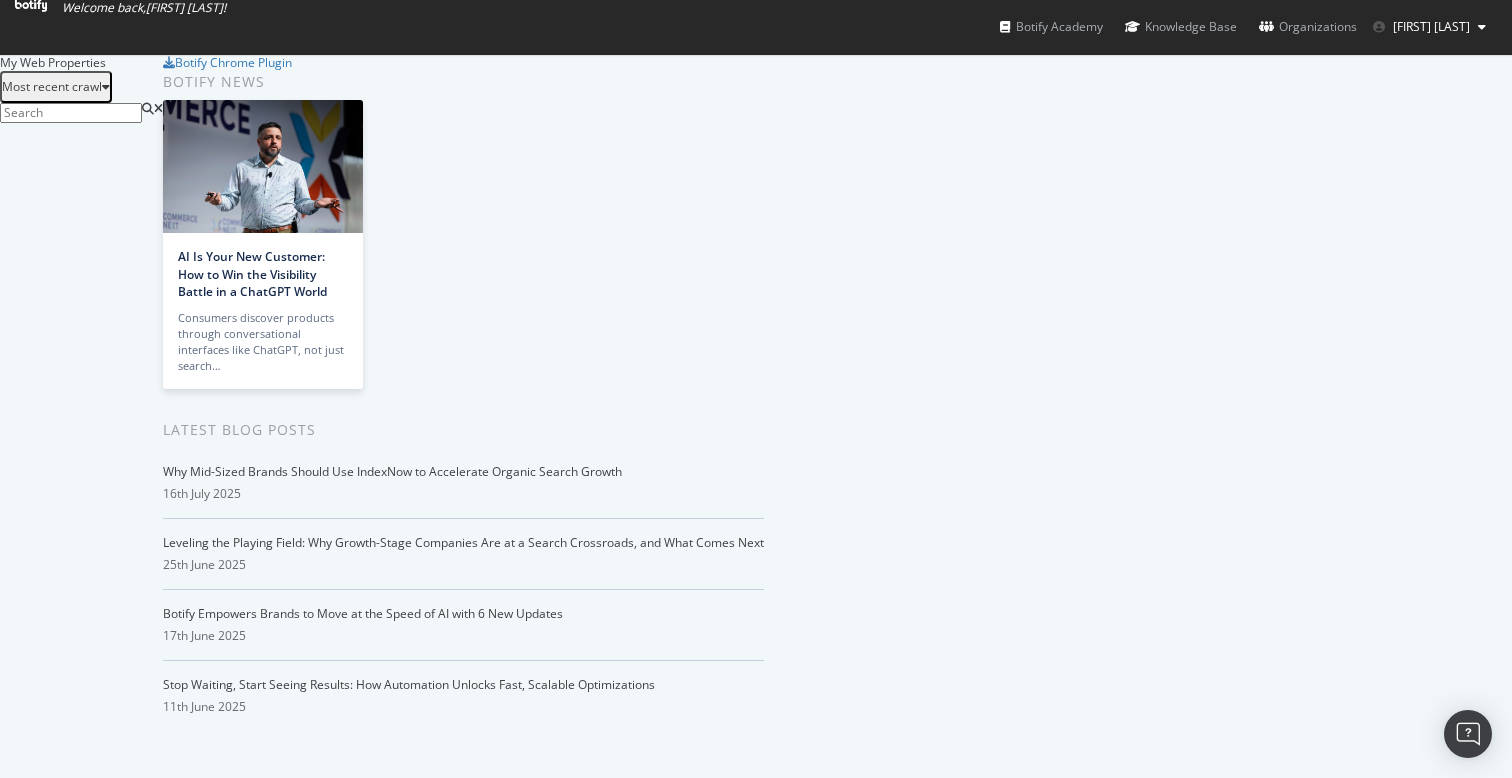 click on "AlertPanel" at bounding box center [129, 2795] 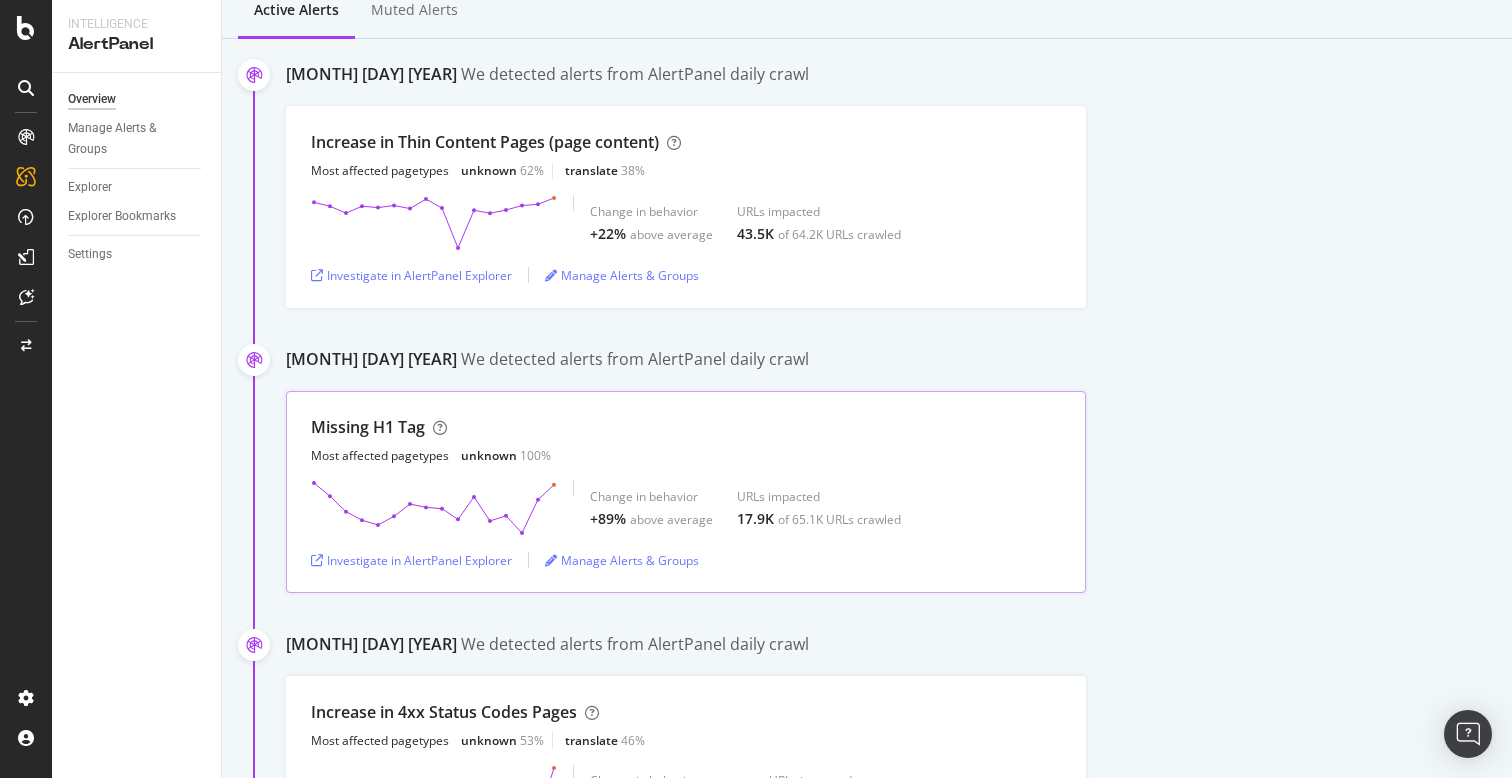 scroll, scrollTop: 189, scrollLeft: 0, axis: vertical 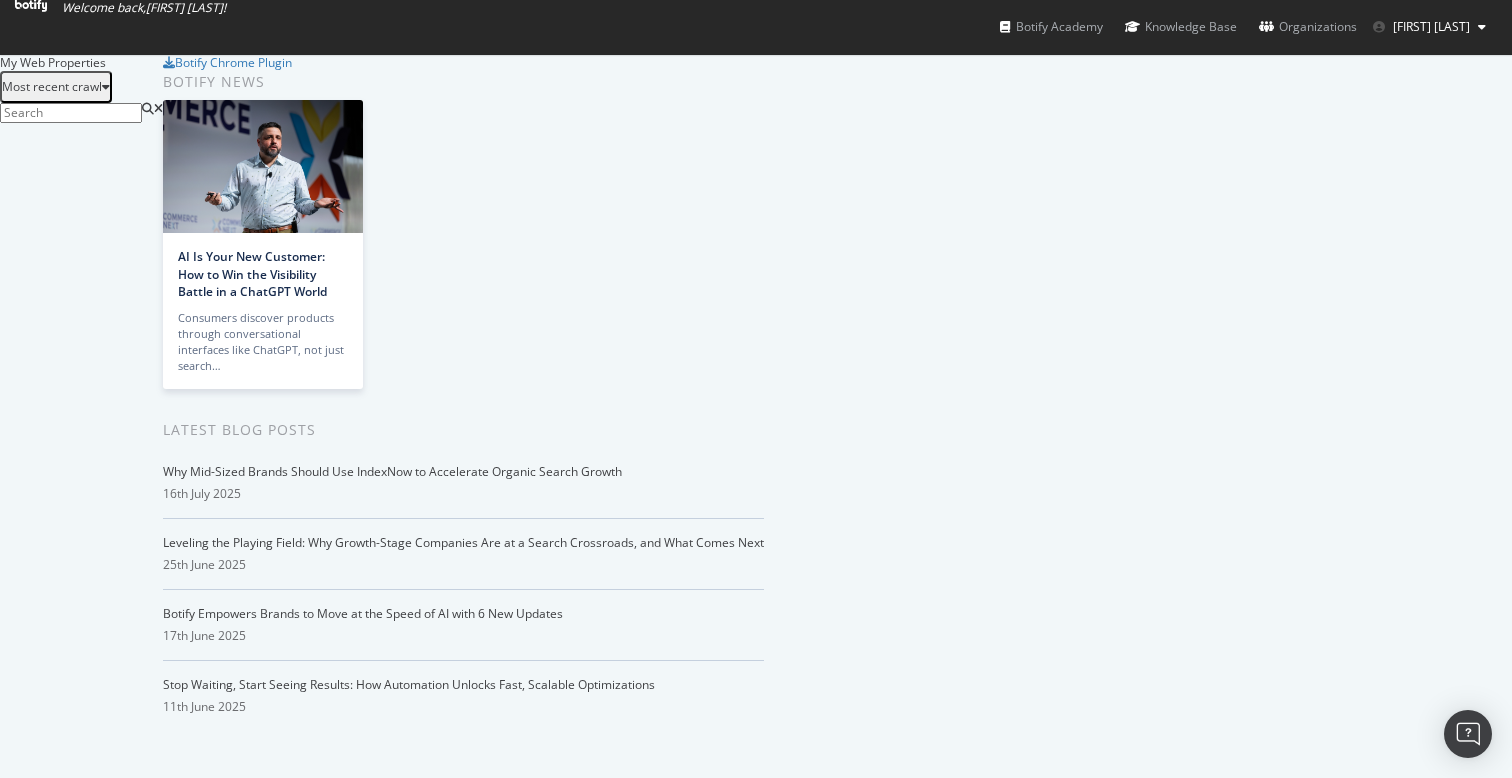 click on "AlertPanel" at bounding box center [129, 3145] 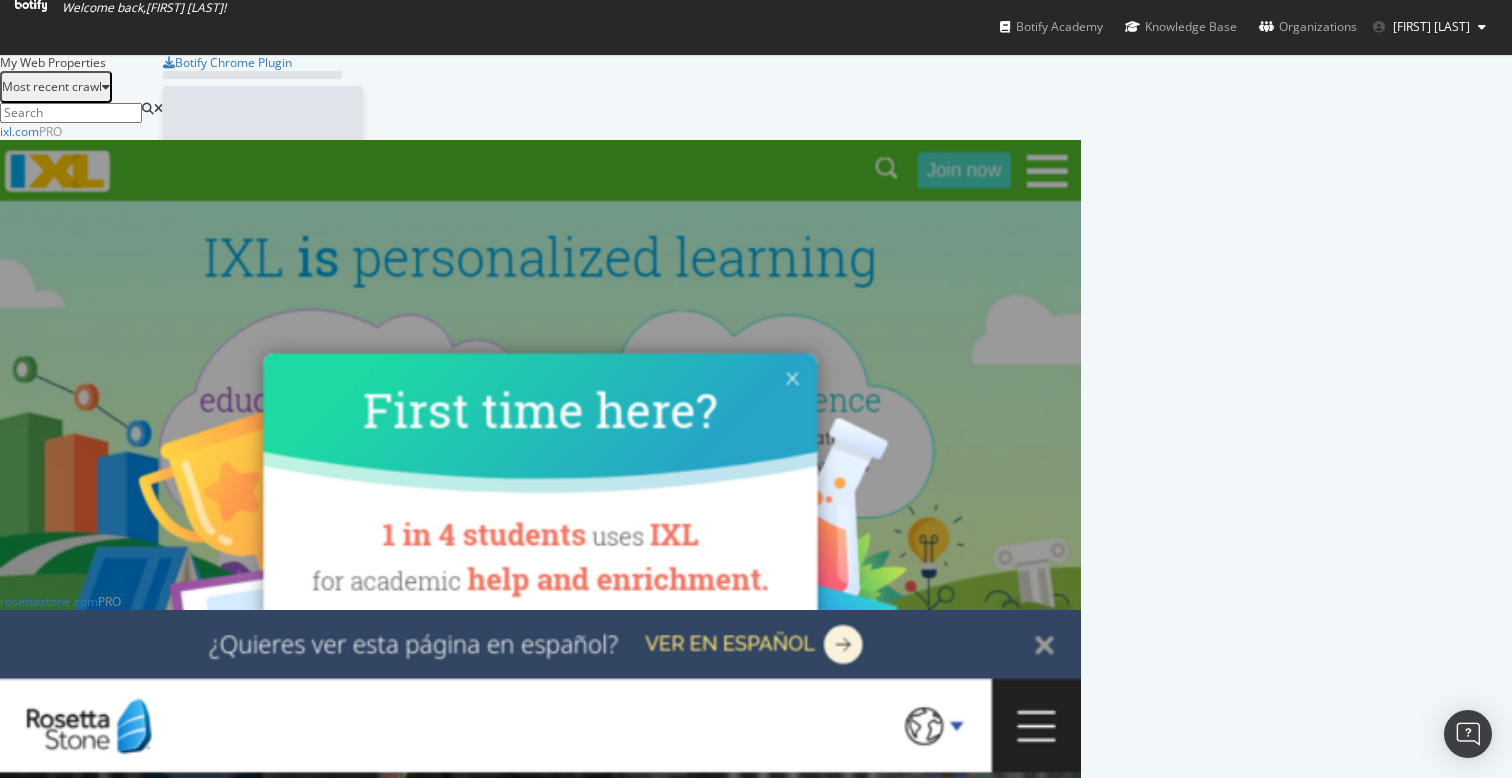 scroll, scrollTop: 1, scrollLeft: 1, axis: both 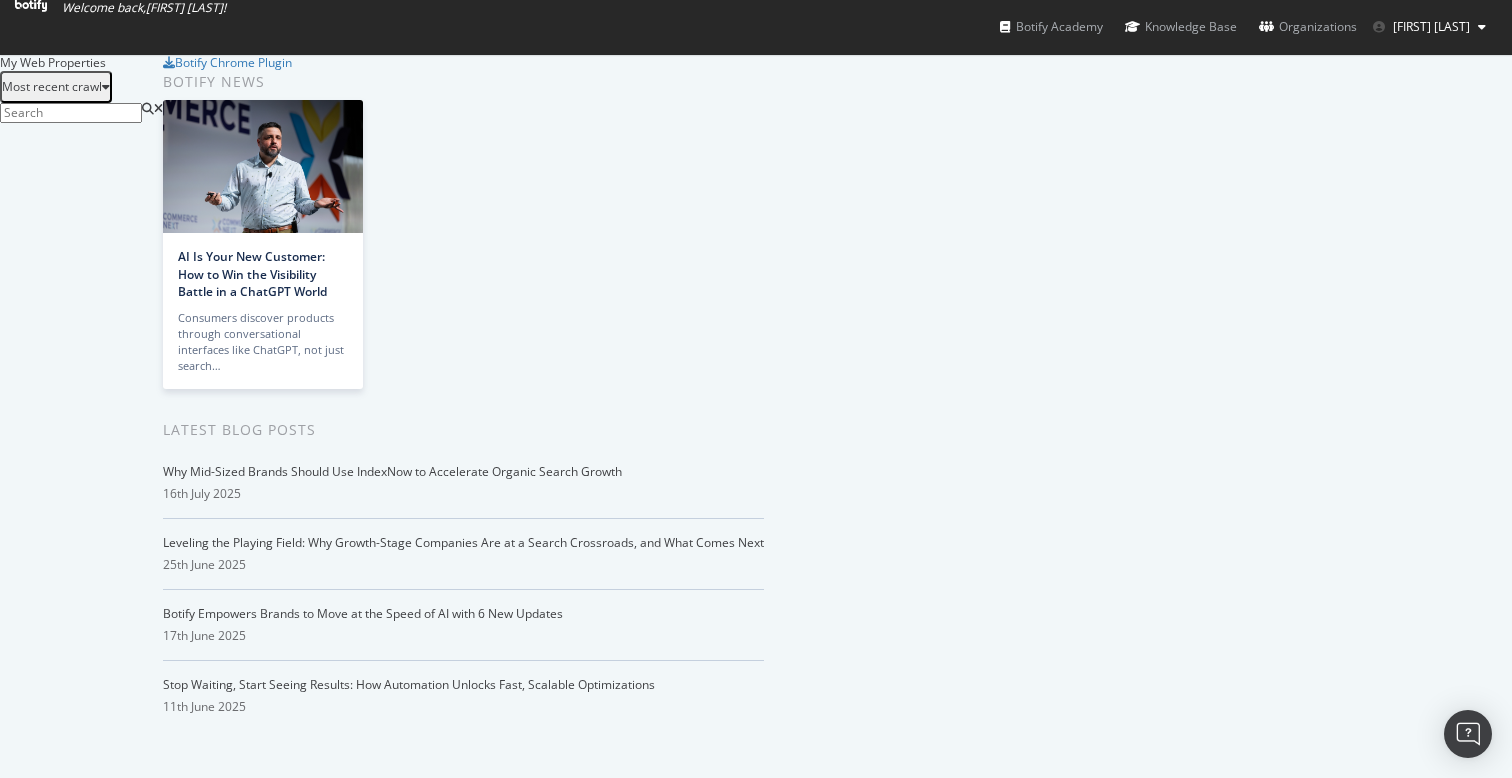 click on "ActionBoard" at bounding box center (136, 3455) 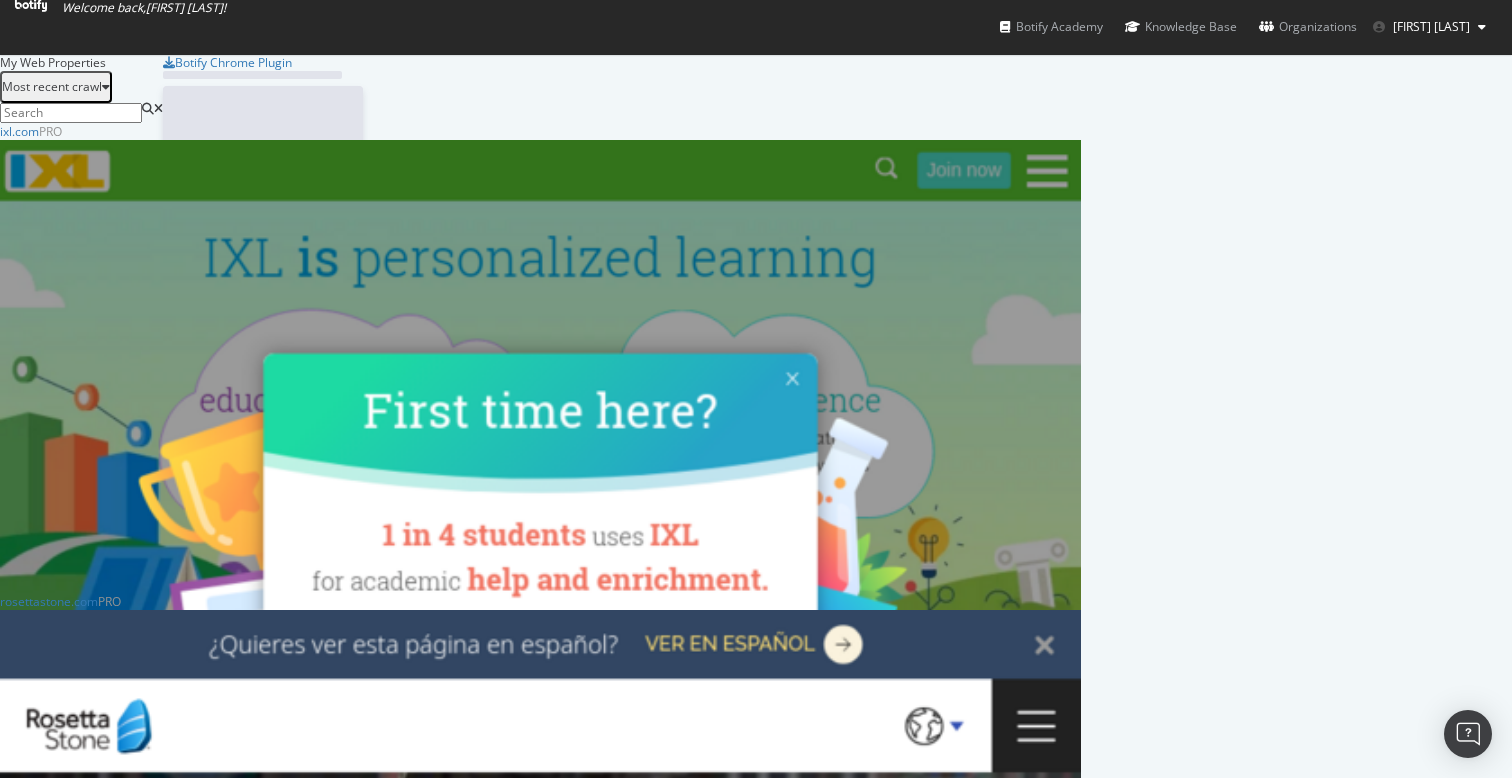 scroll, scrollTop: 1, scrollLeft: 1, axis: both 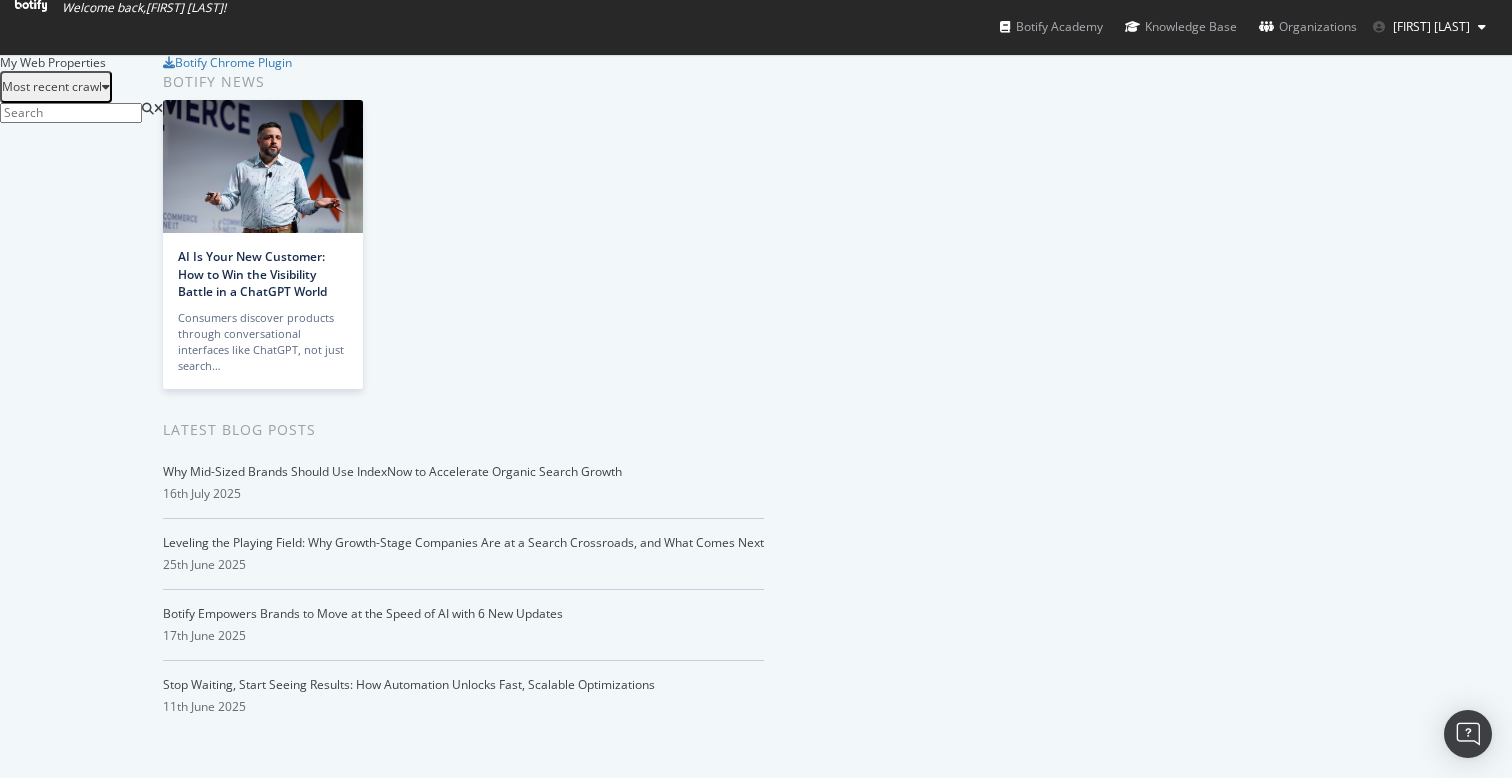 click on "AlertPanel" at bounding box center (129, 3495) 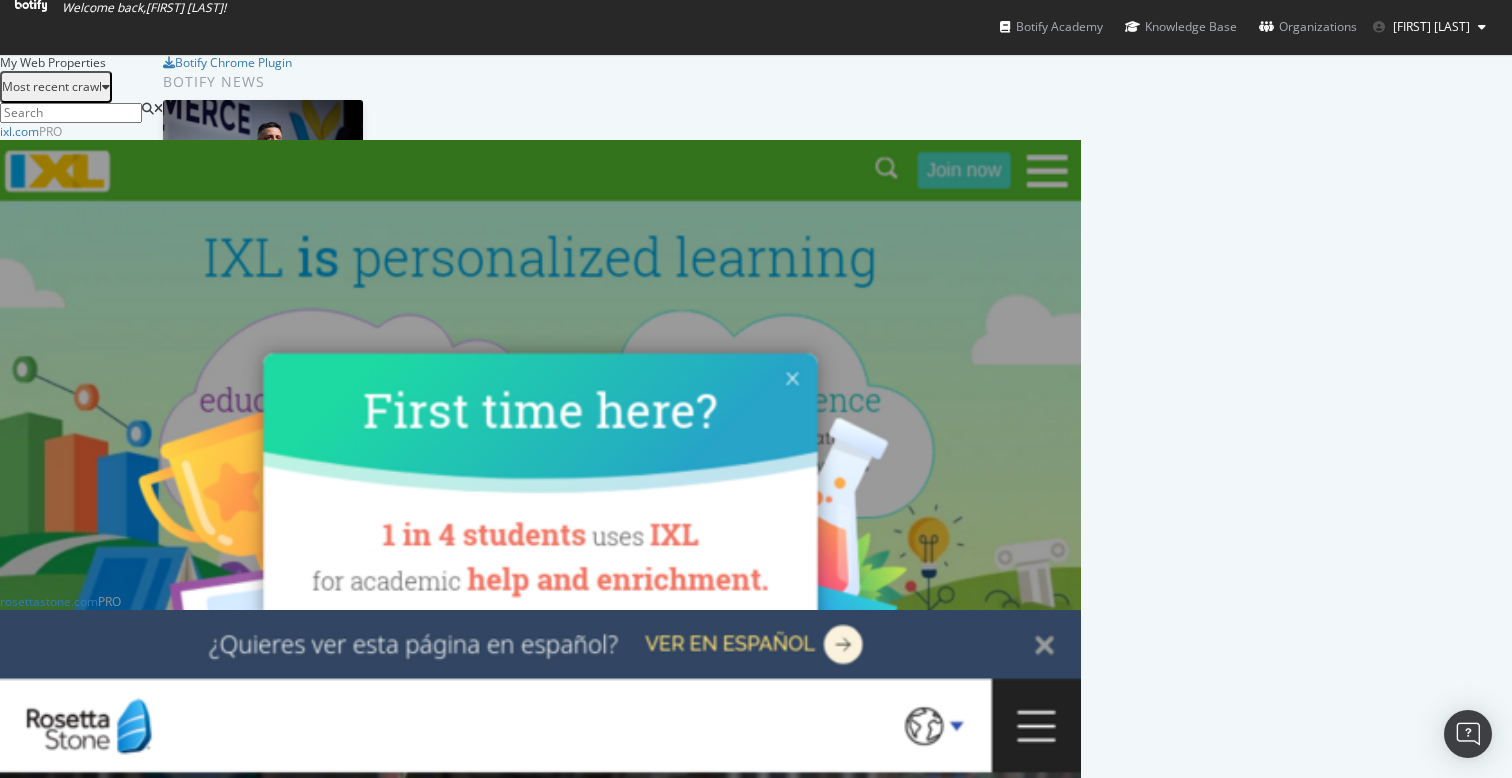 scroll, scrollTop: 1, scrollLeft: 1, axis: both 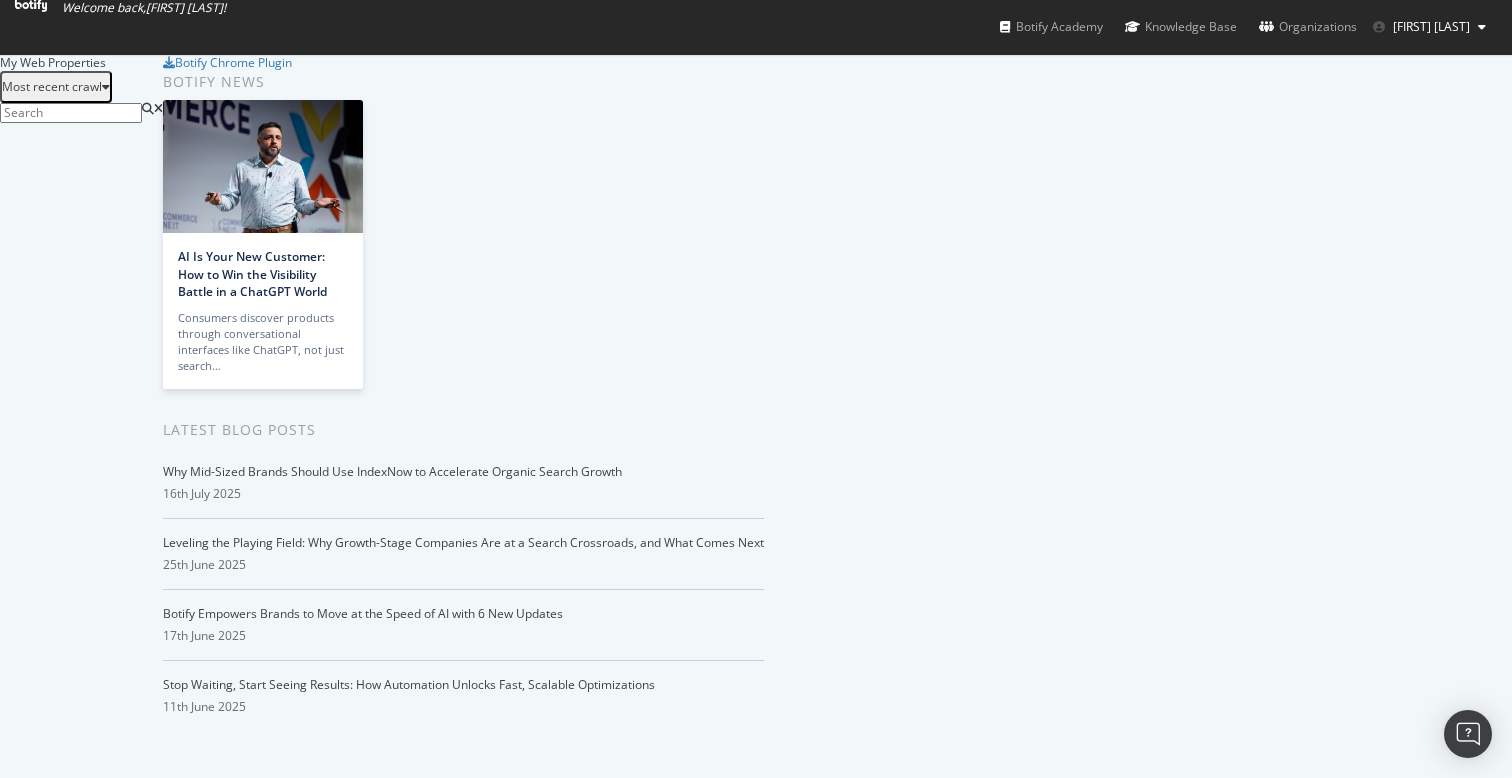 click on "AlertPanel" at bounding box center (129, 3845) 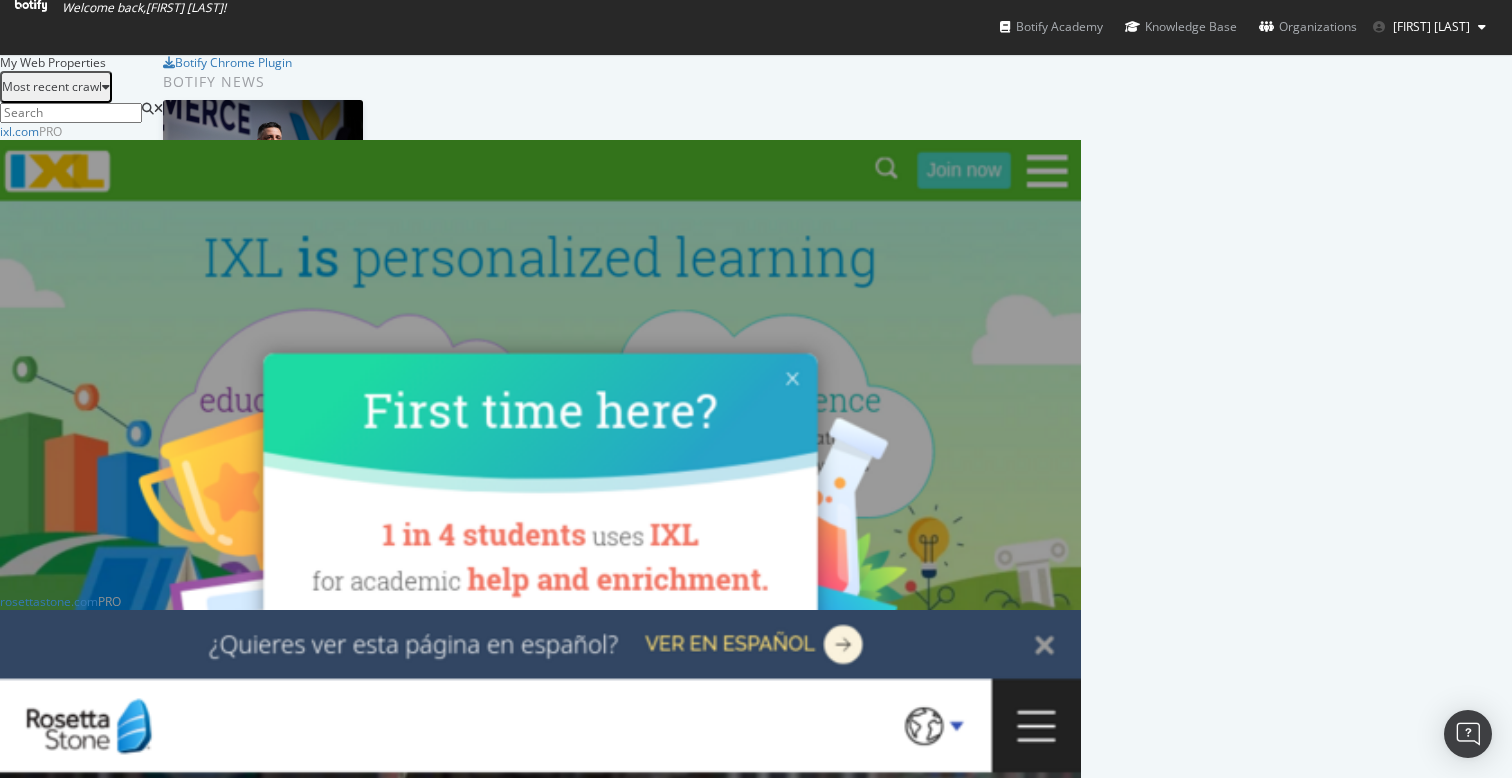 scroll, scrollTop: 1, scrollLeft: 1, axis: both 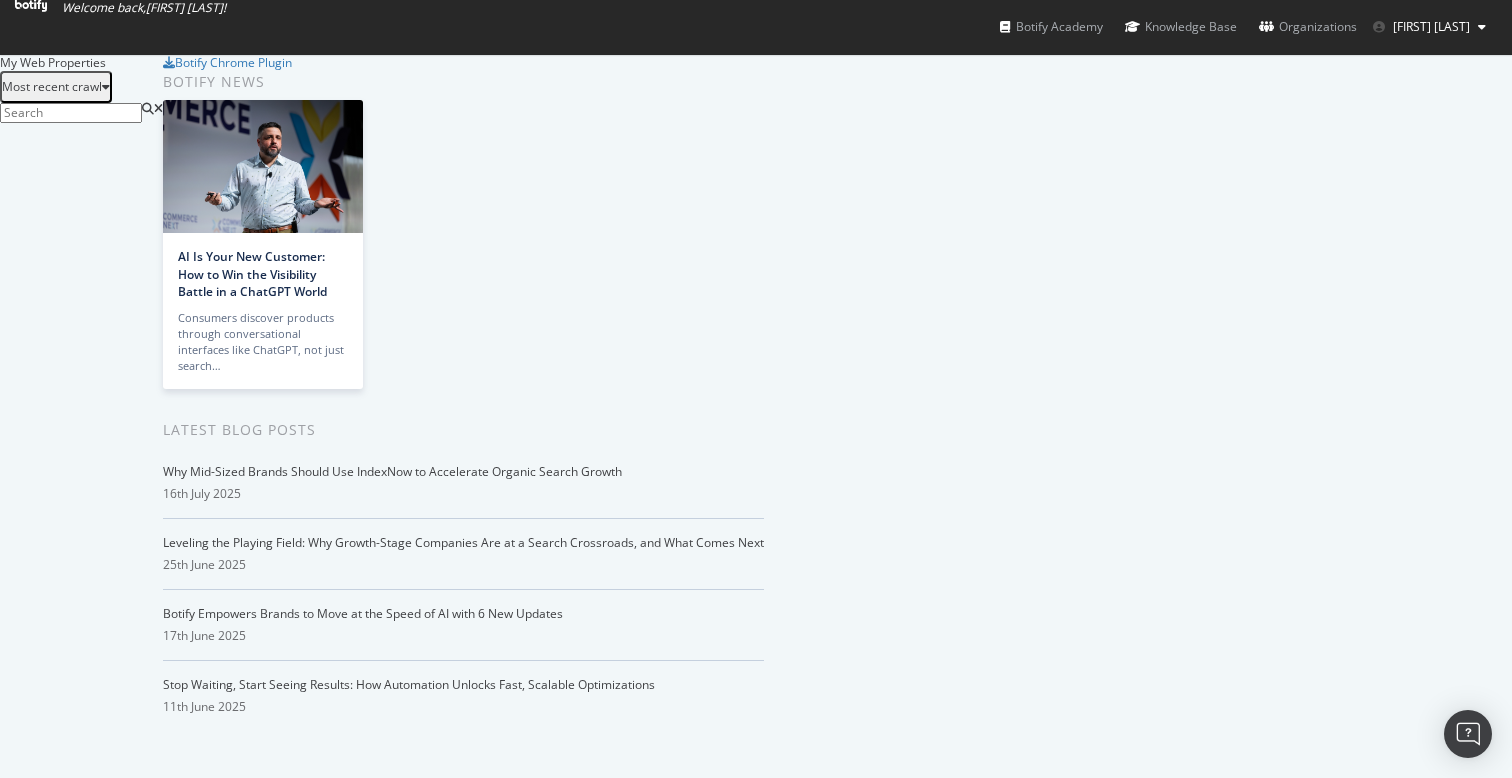 click on "AlertPanel" at bounding box center (129, 4195) 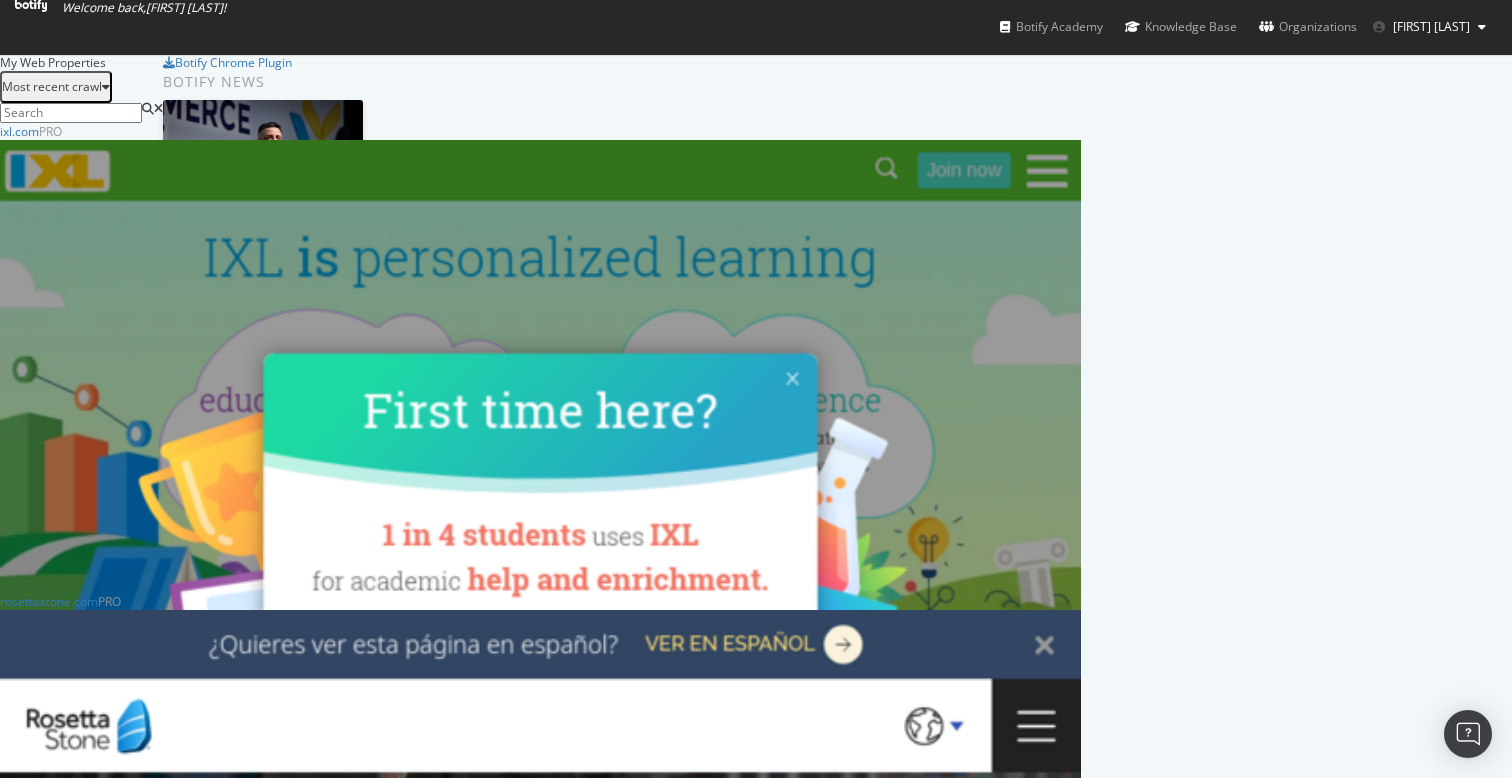 scroll, scrollTop: 1, scrollLeft: 1, axis: both 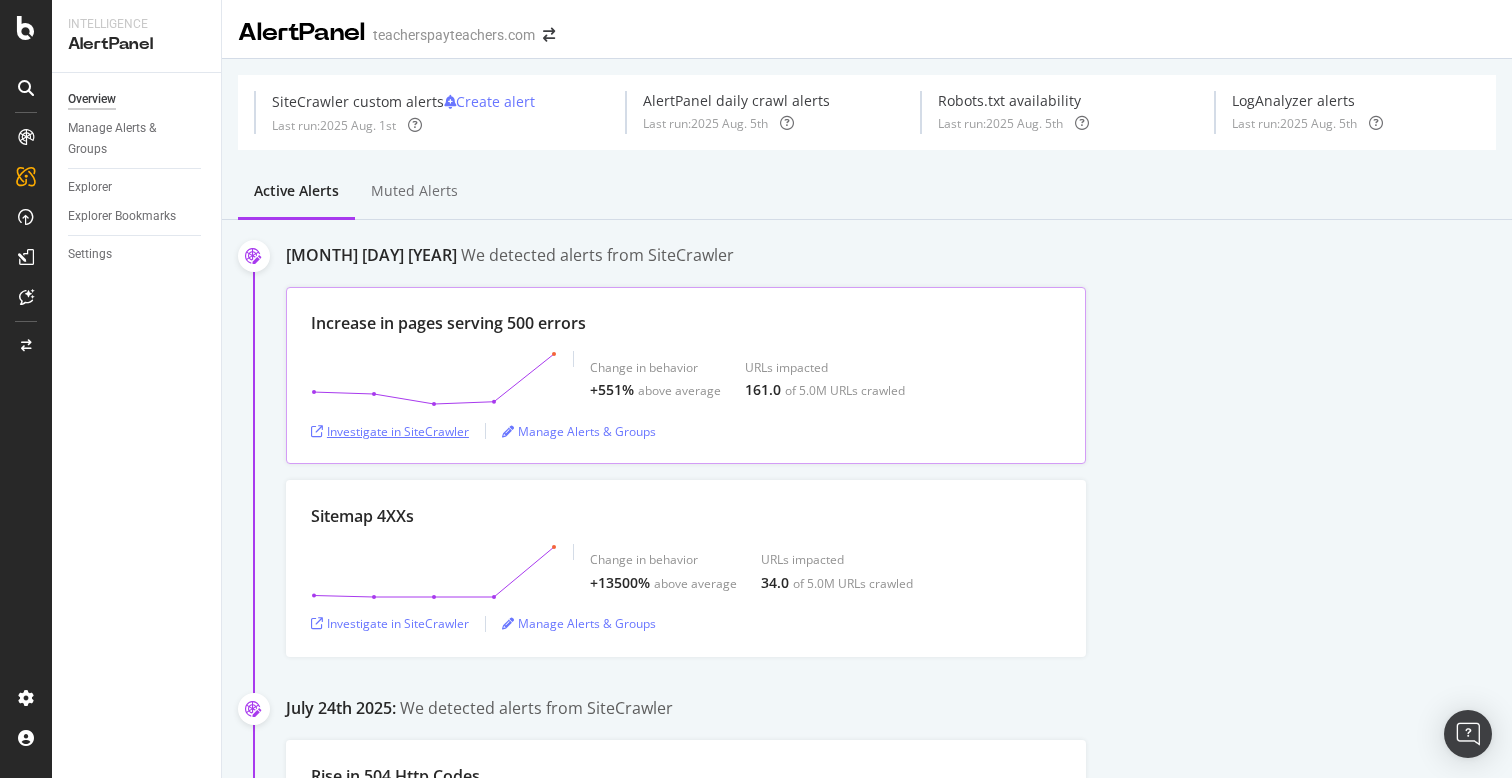 click on "Investigate in SiteCrawler" at bounding box center (390, 431) 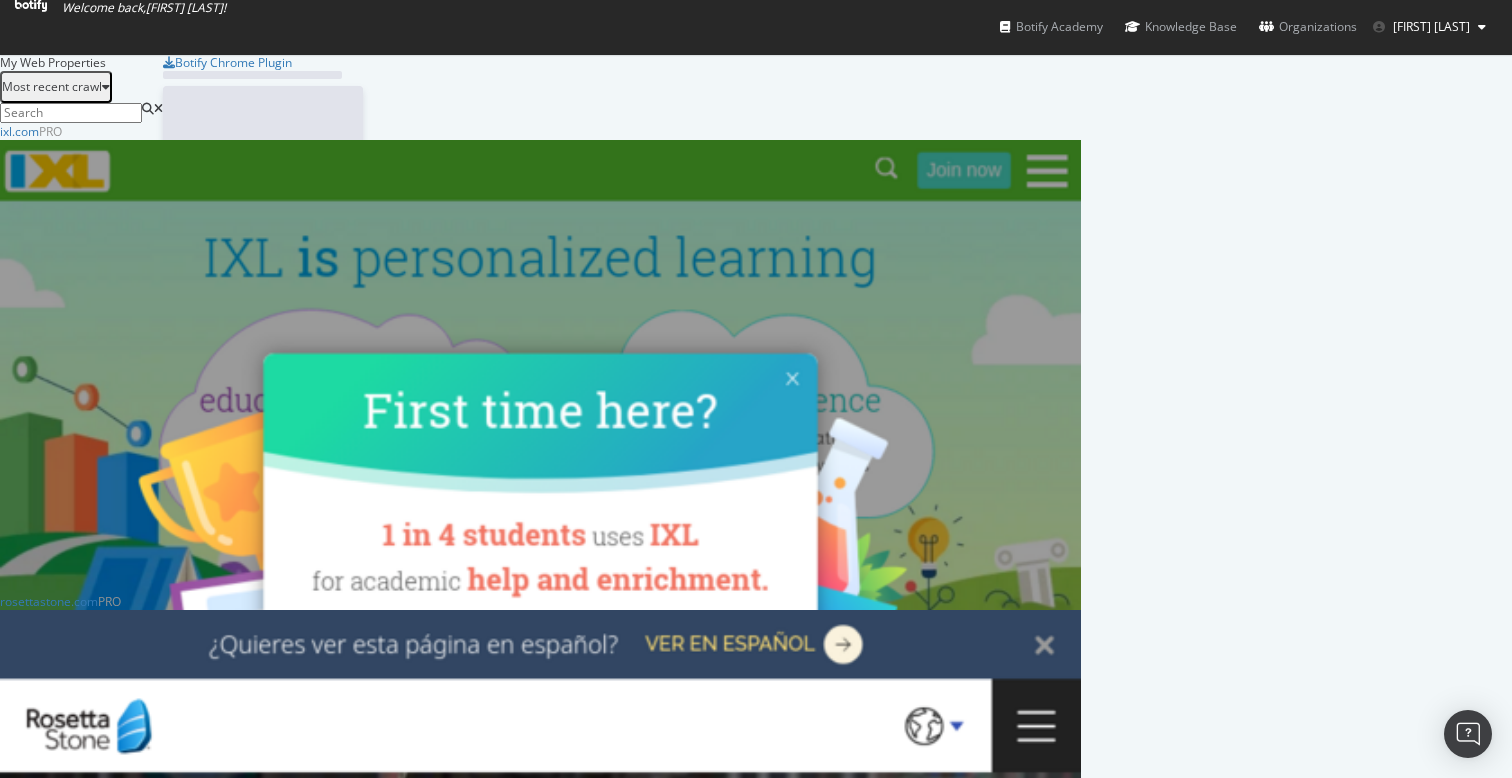 scroll, scrollTop: 1, scrollLeft: 1, axis: both 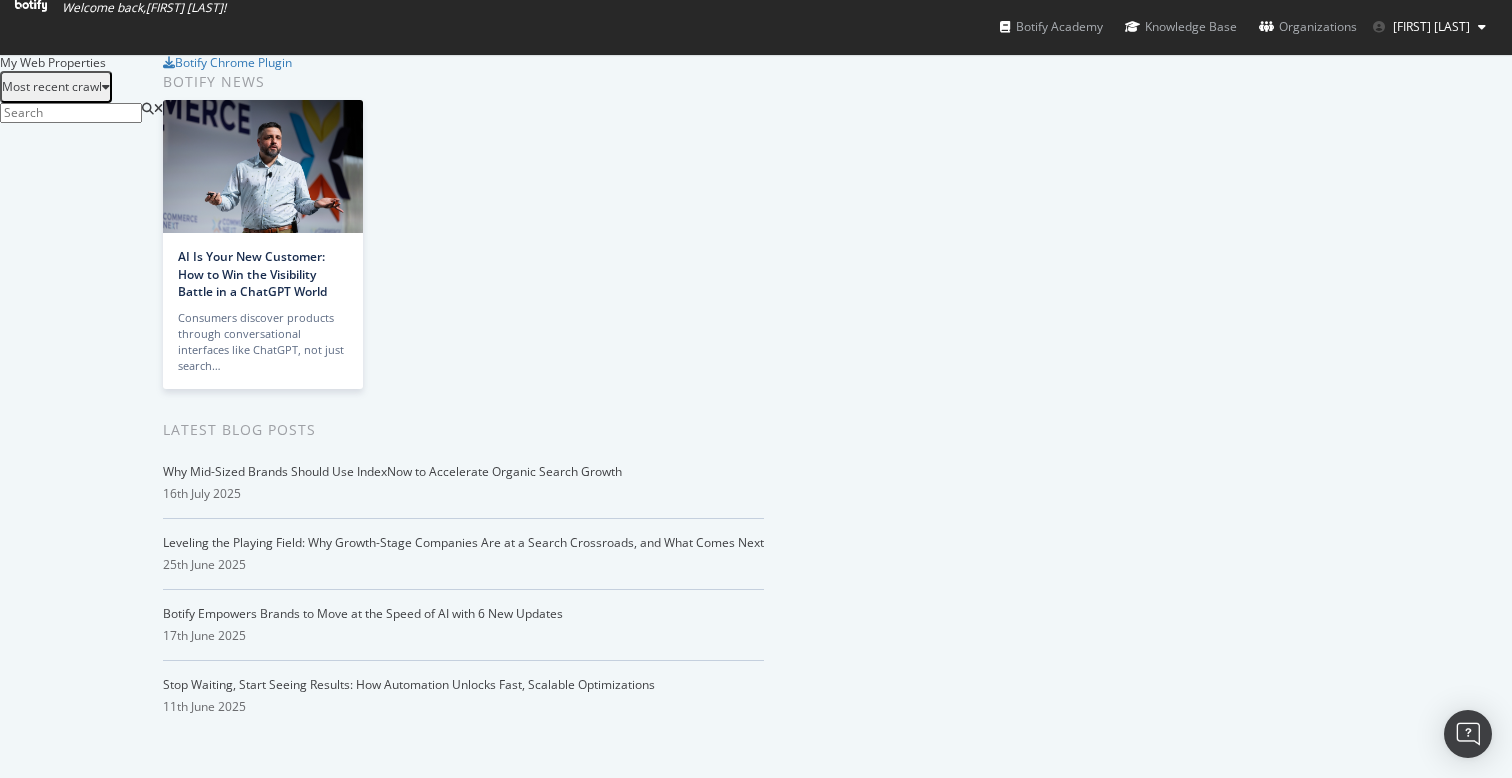 click on "AlertPanel" at bounding box center (129, 4895) 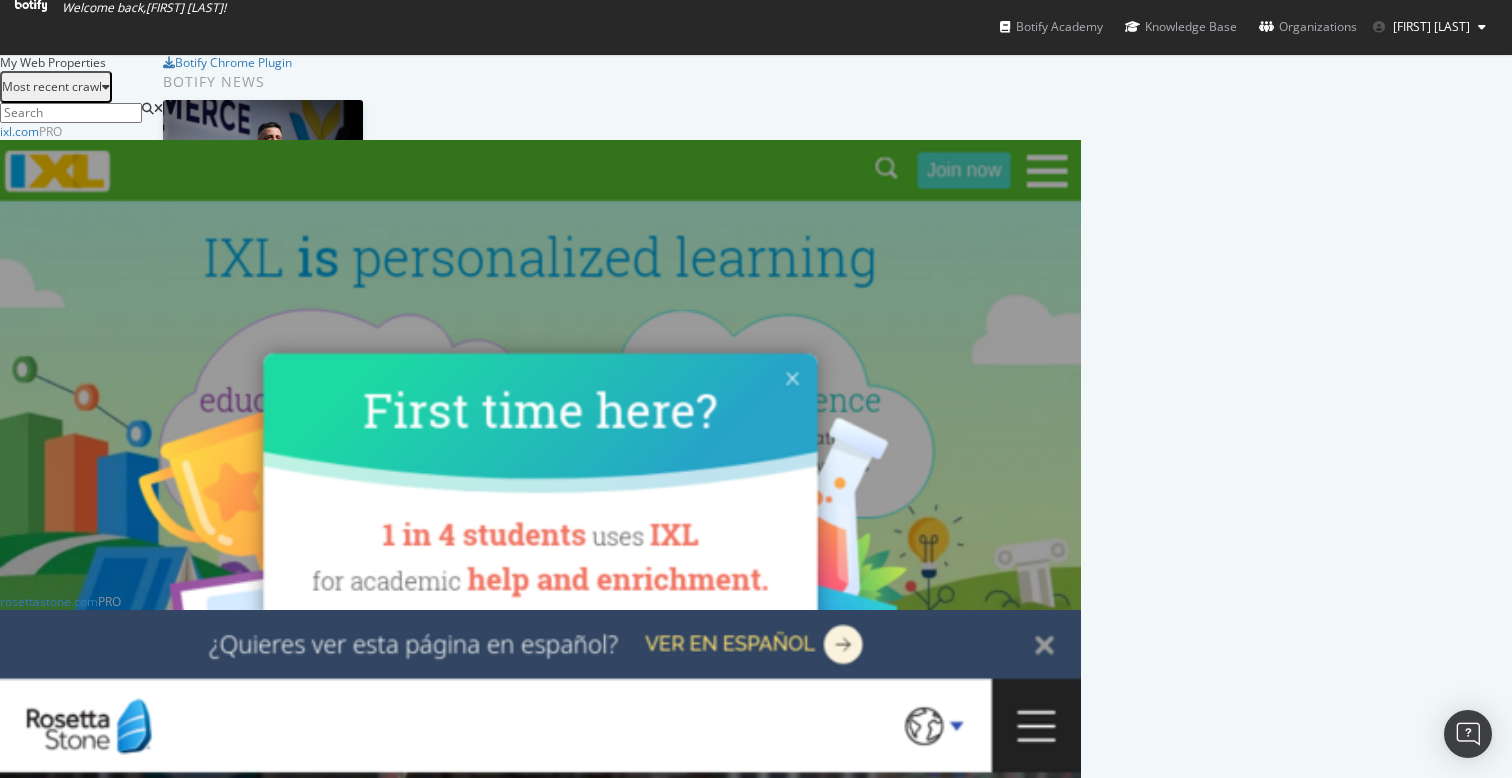 scroll, scrollTop: 1, scrollLeft: 1, axis: both 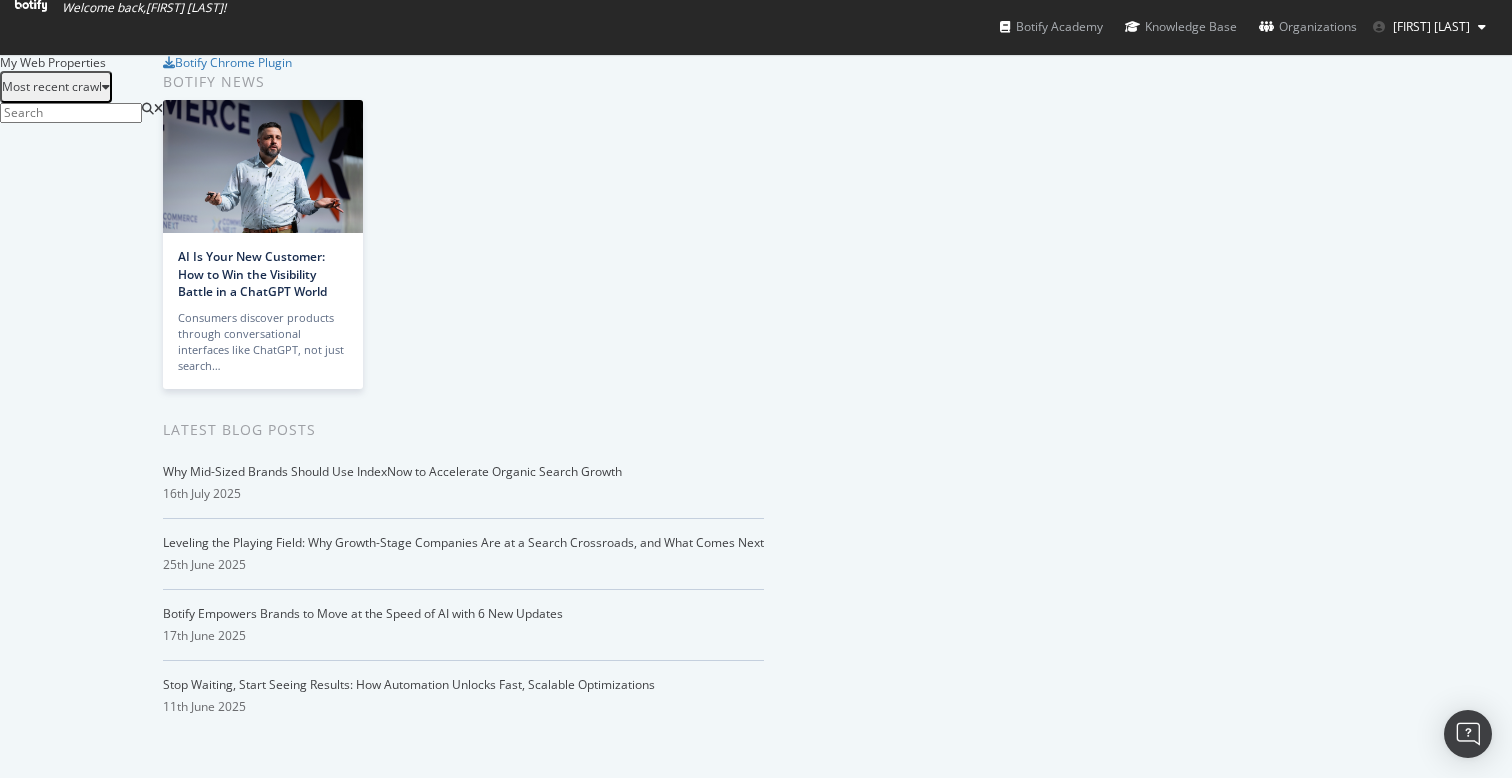 click on "AlertPanel" at bounding box center [129, 5245] 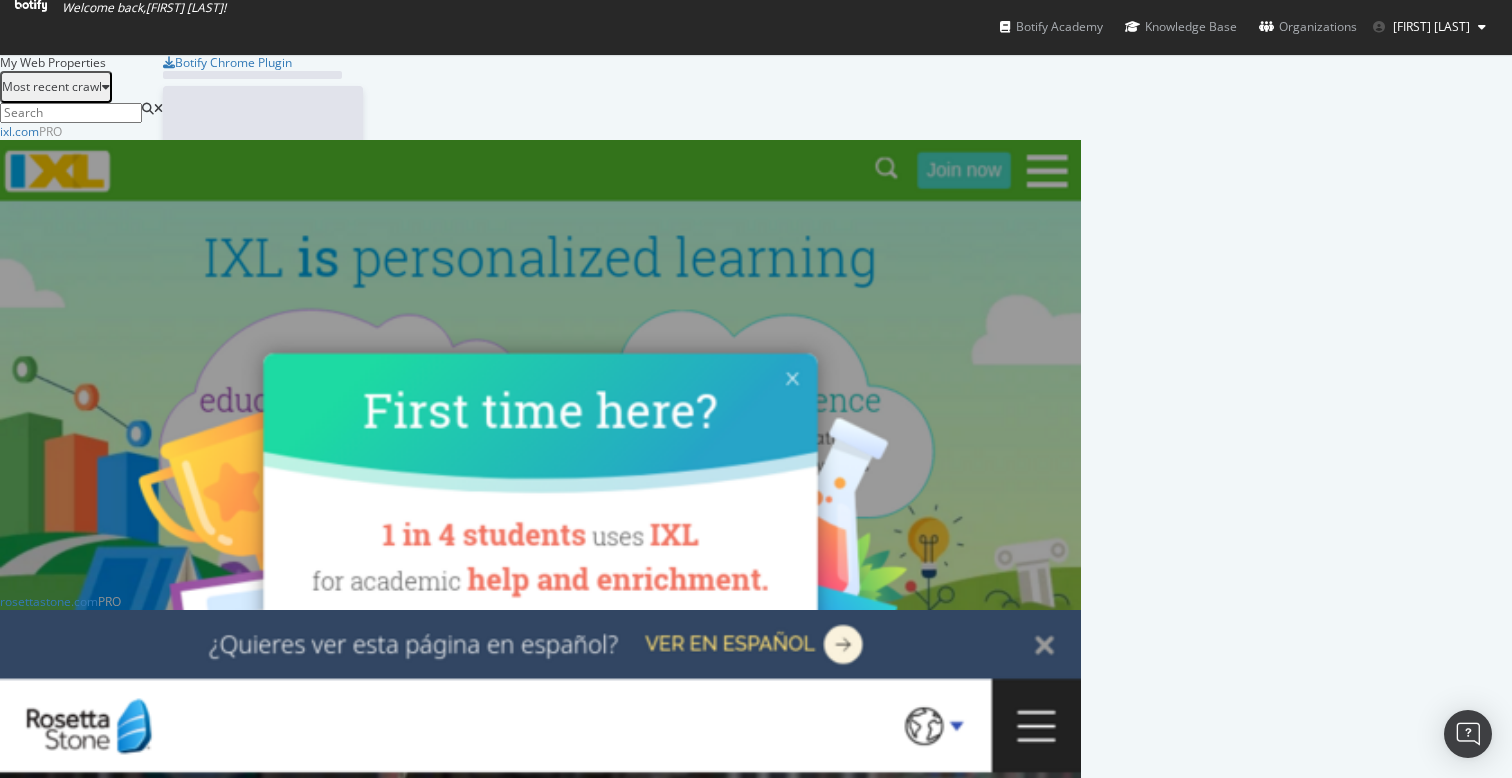 scroll, scrollTop: 1, scrollLeft: 1, axis: both 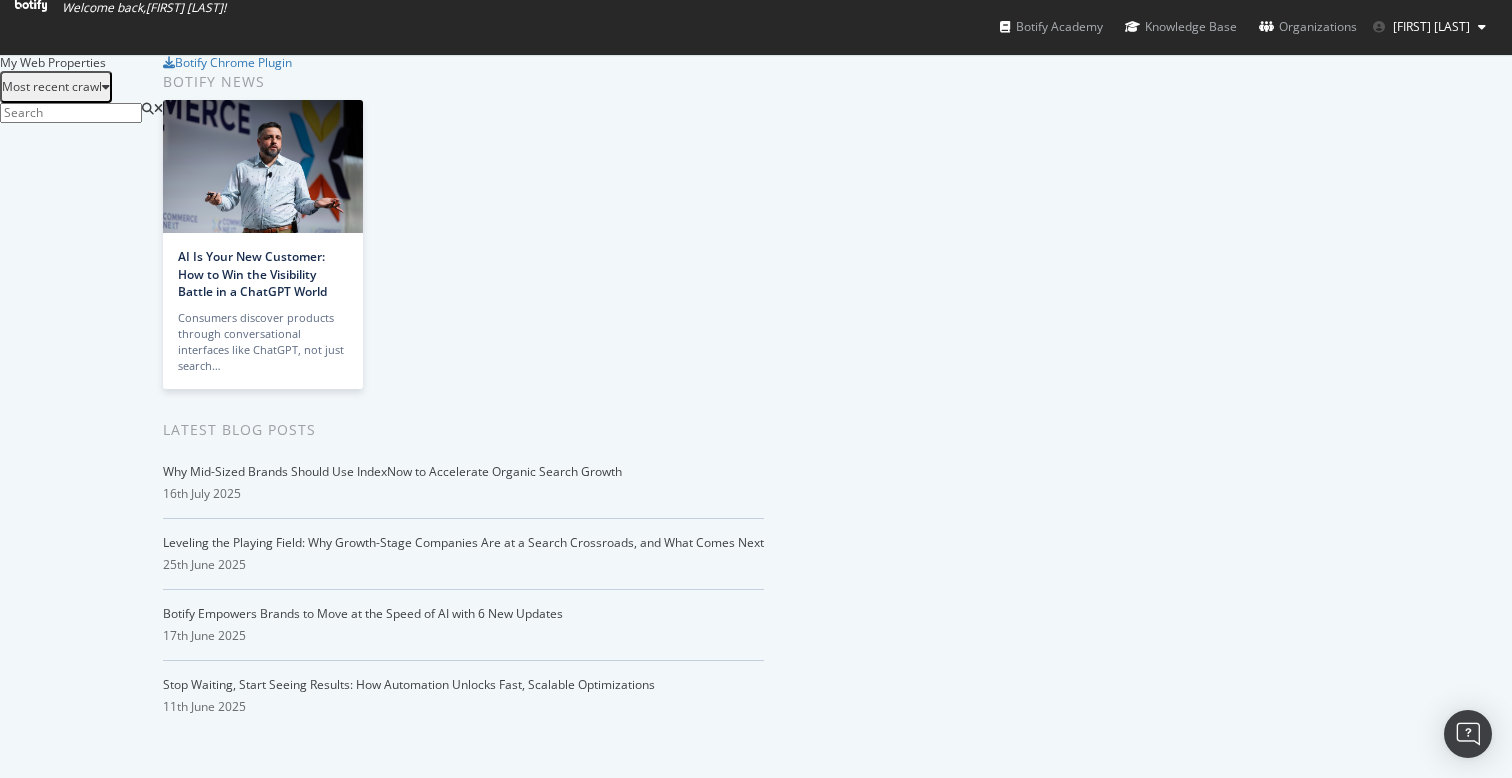 click on "AlertPanel" at bounding box center [129, 5595] 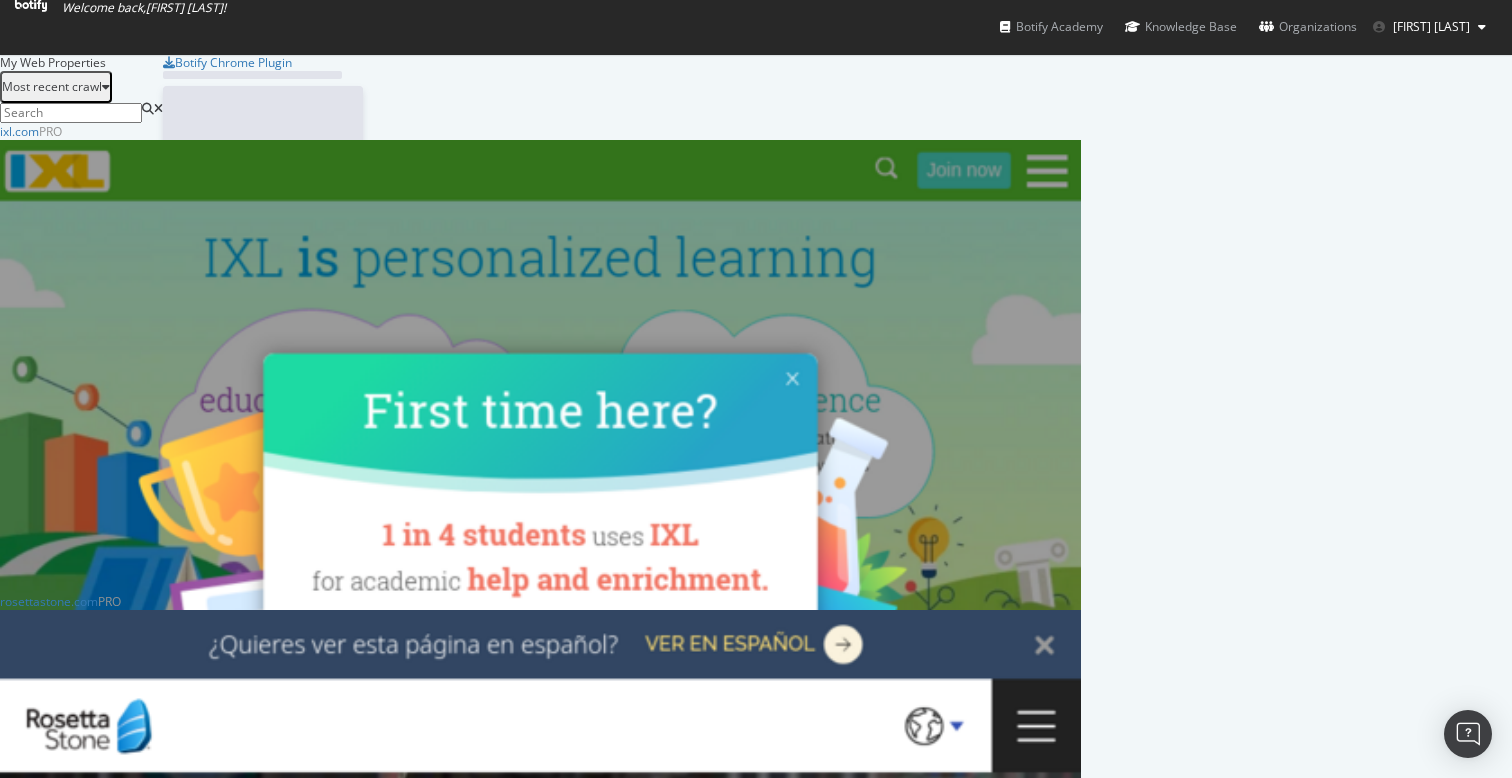 scroll, scrollTop: 1, scrollLeft: 1, axis: both 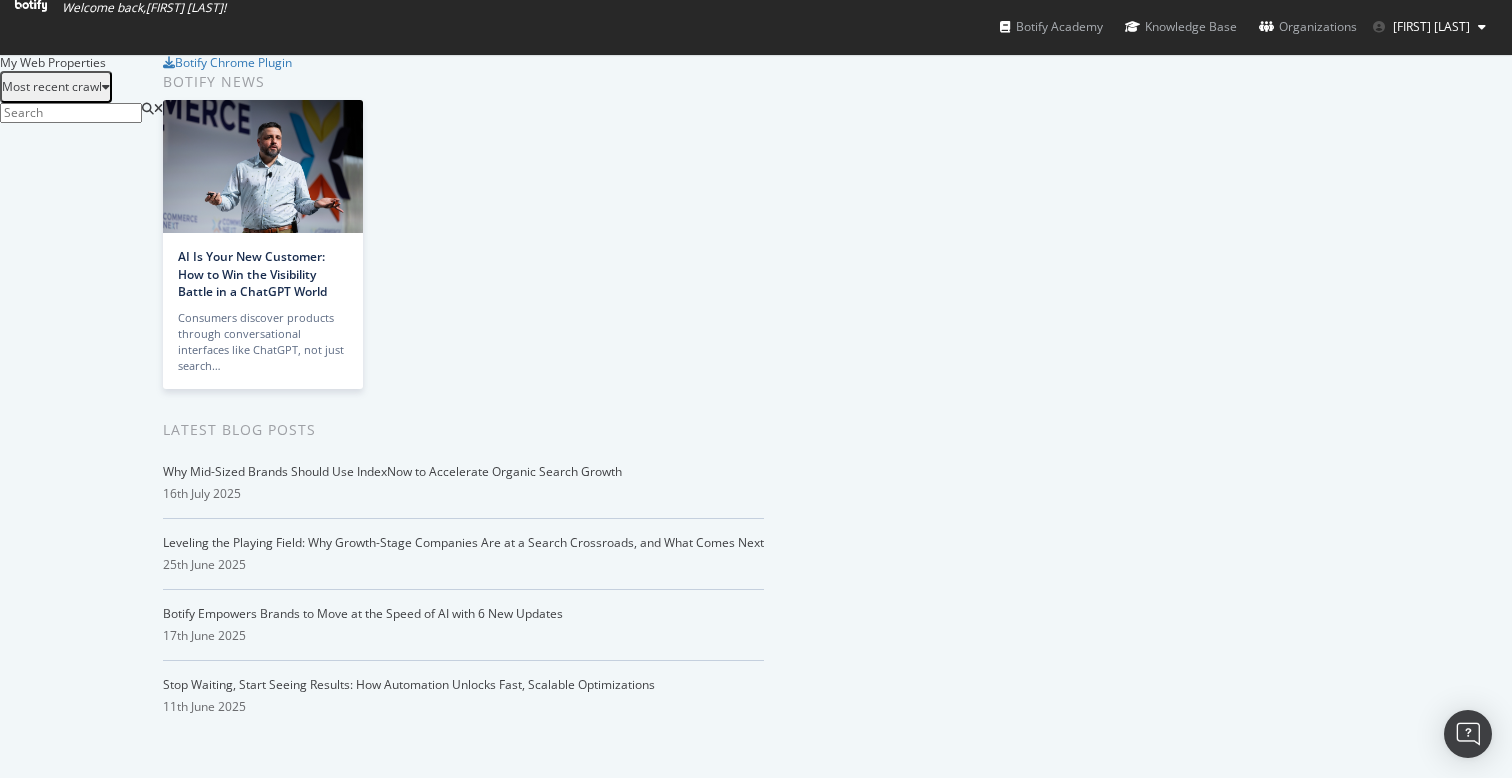 click on "AlertPanel" at bounding box center [129, 5945] 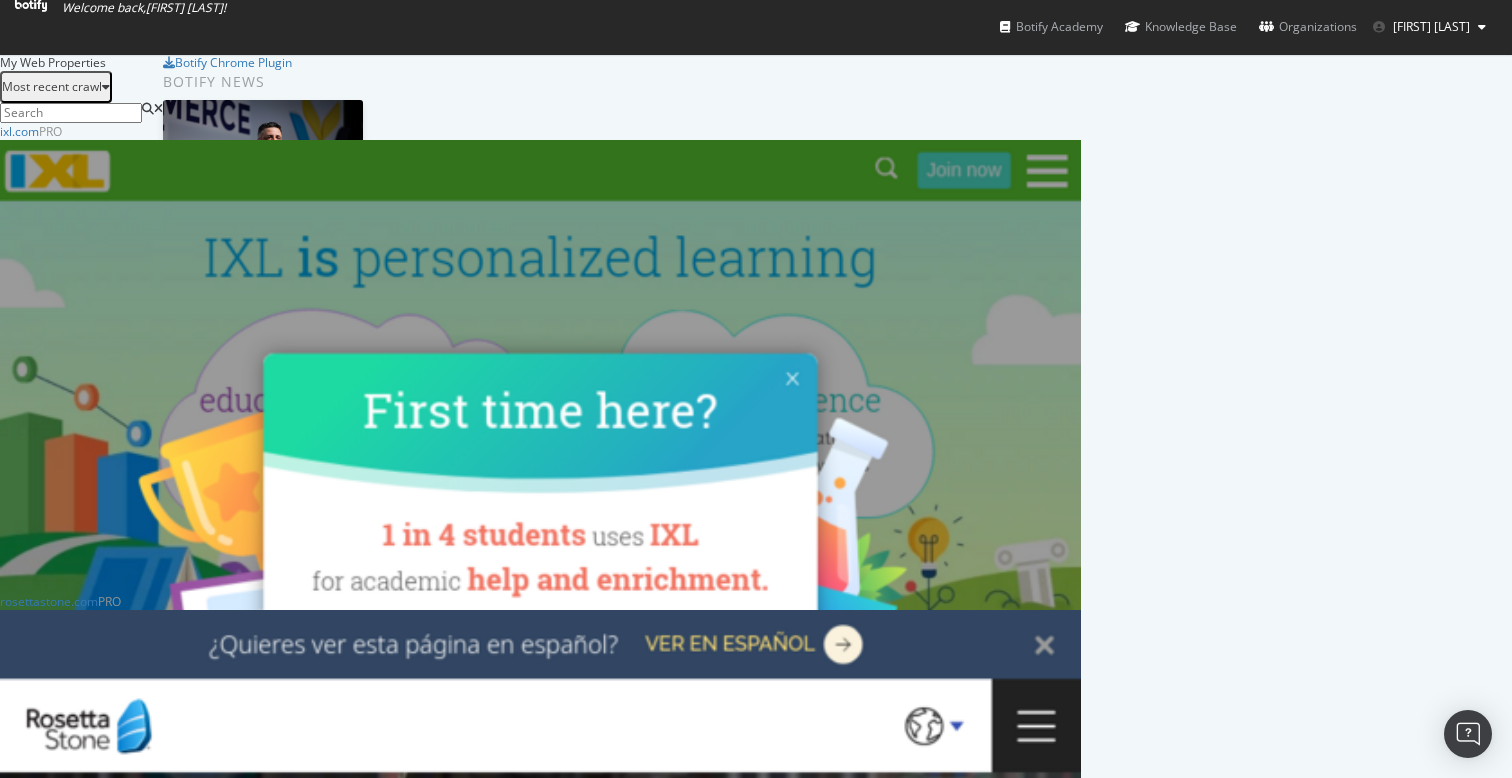 scroll, scrollTop: 1, scrollLeft: 1, axis: both 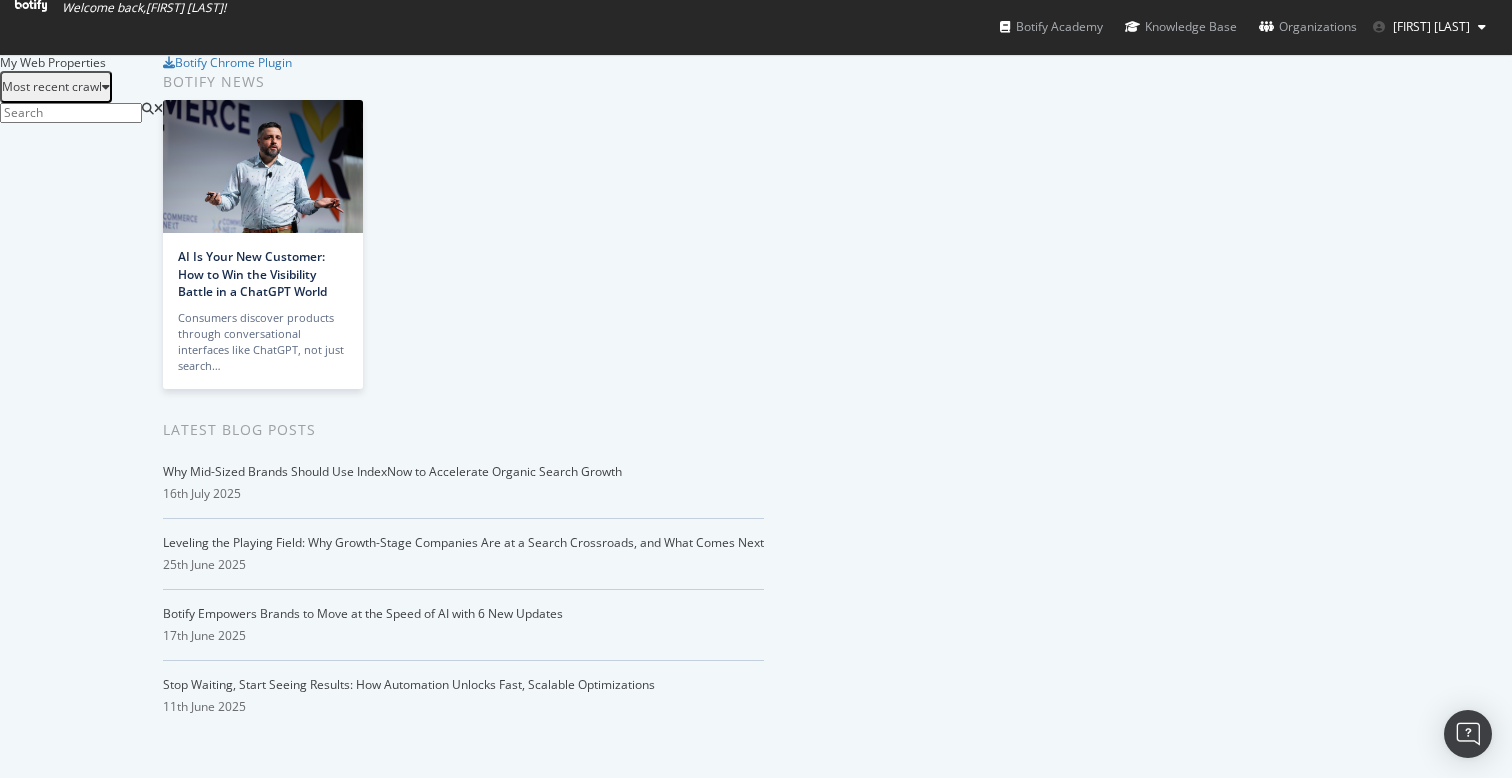 click on "AlertPanel" at bounding box center [129, 6315] 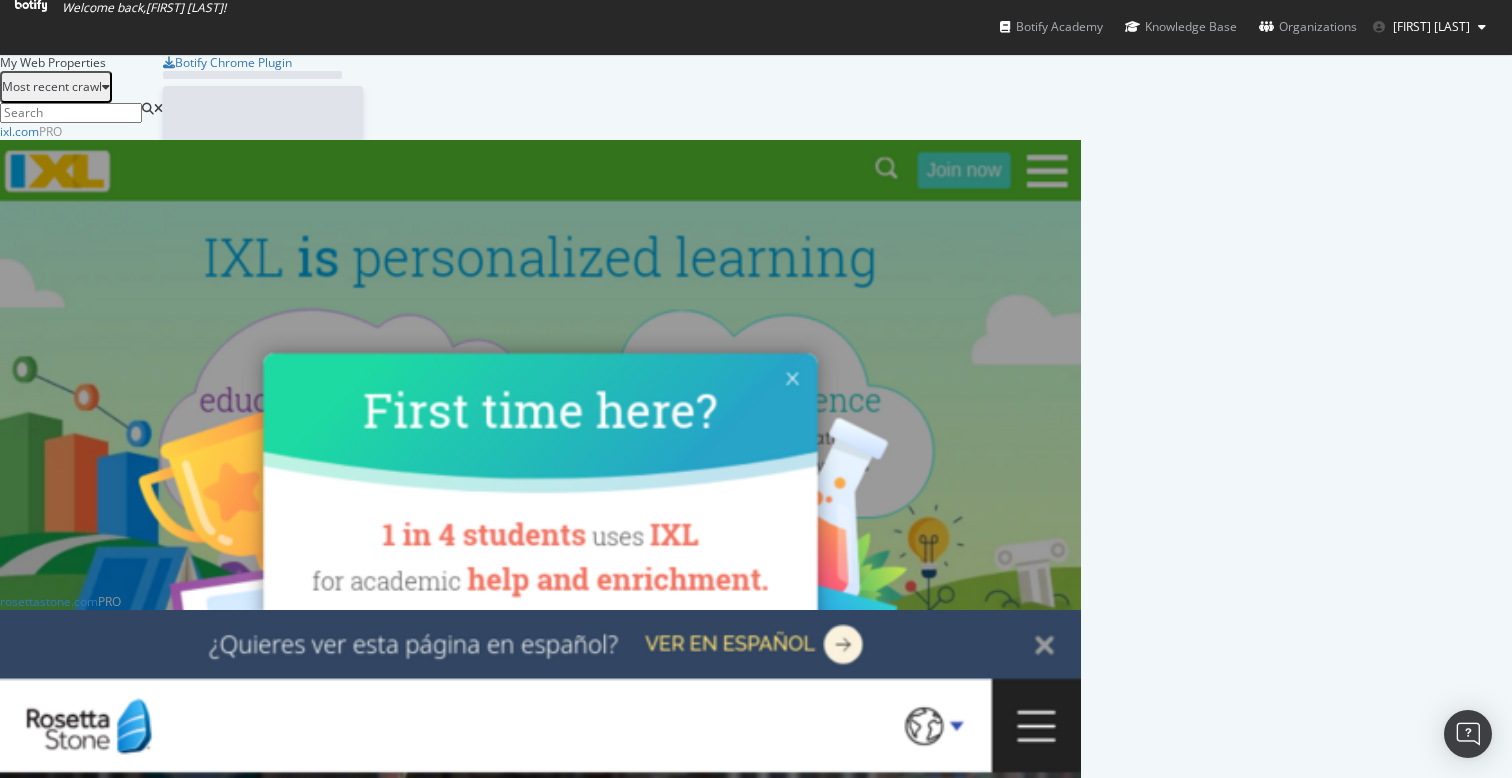 scroll, scrollTop: 1, scrollLeft: 1, axis: both 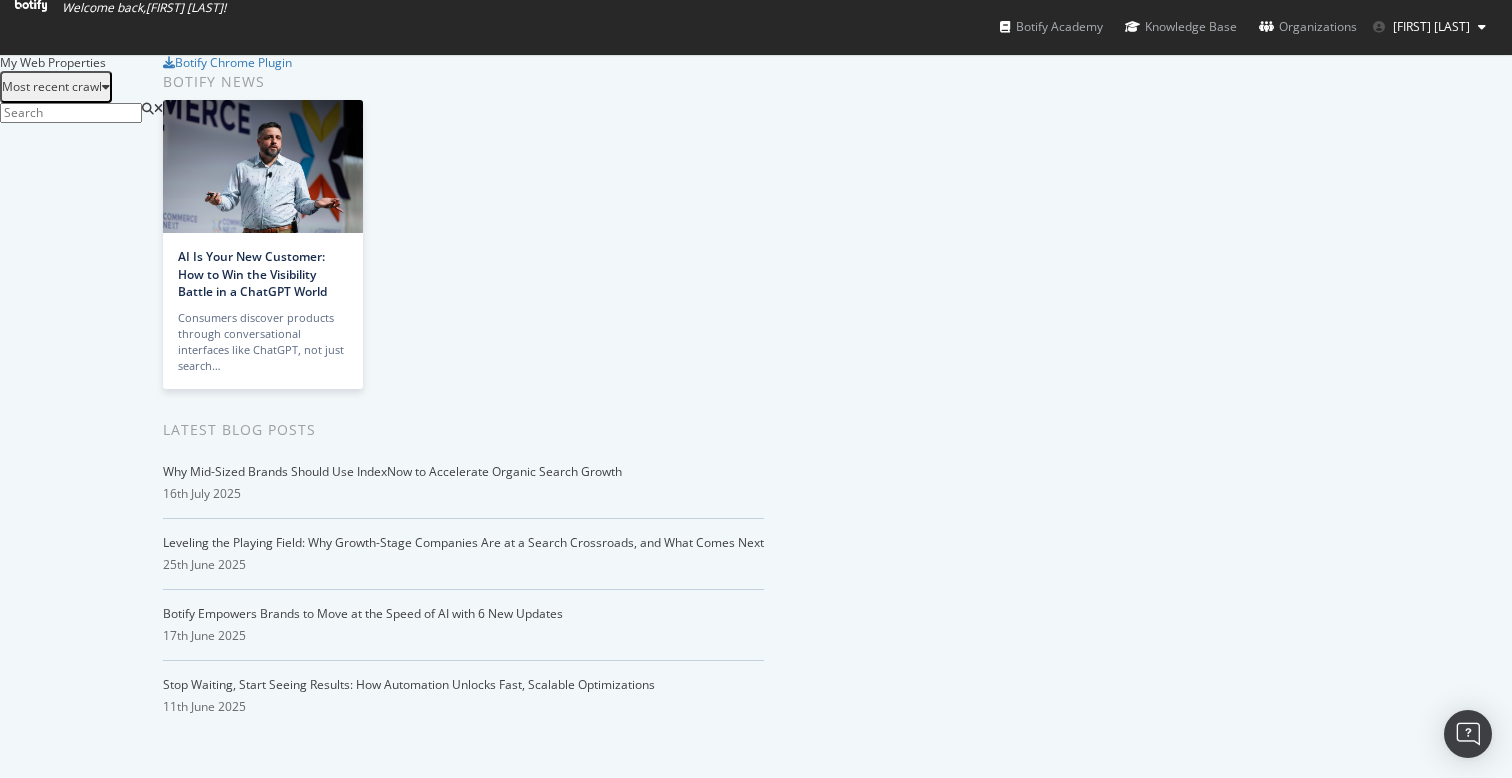 click on "AlertPanel" at bounding box center (129, 6605) 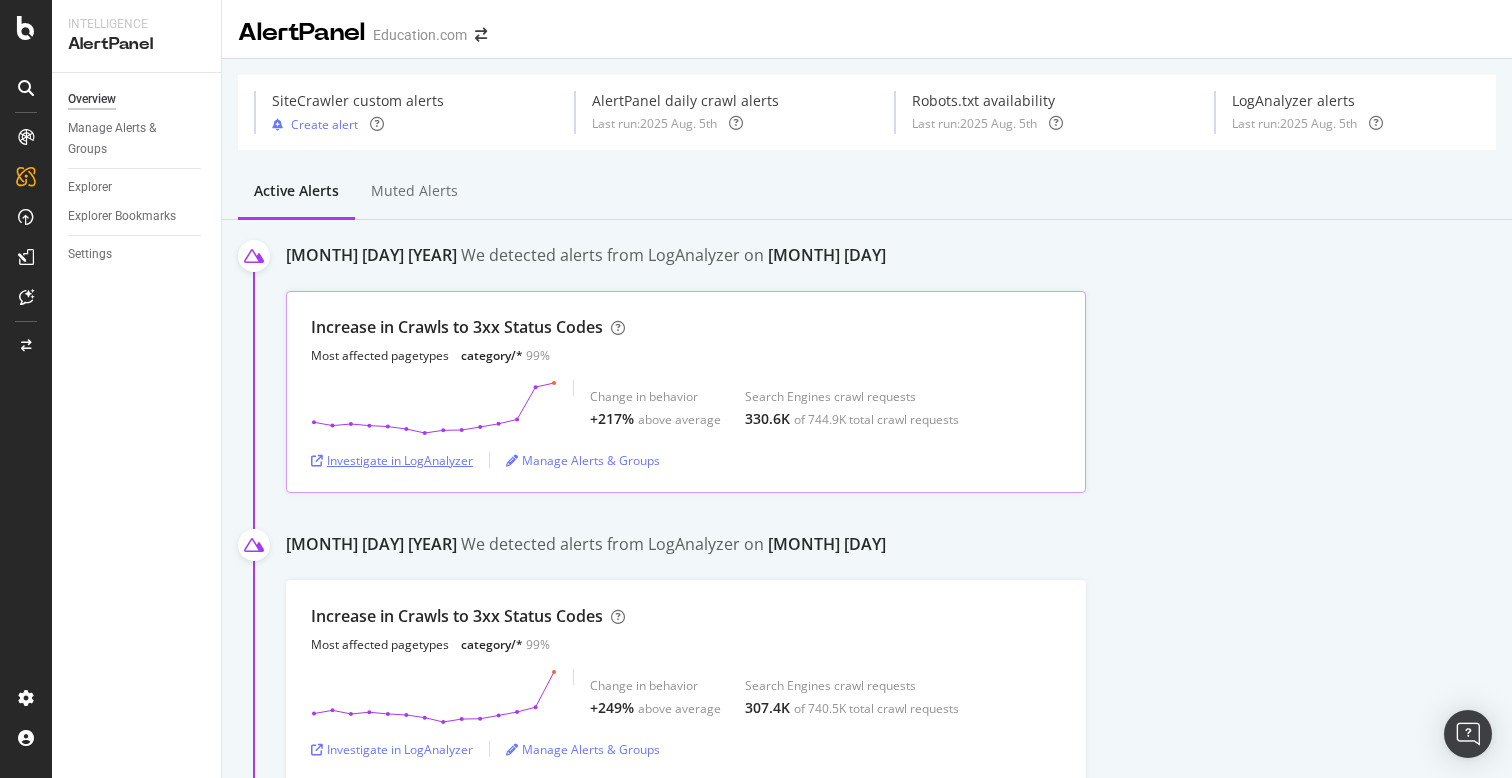 click on "Investigate in LogAnalyzer" at bounding box center (392, 460) 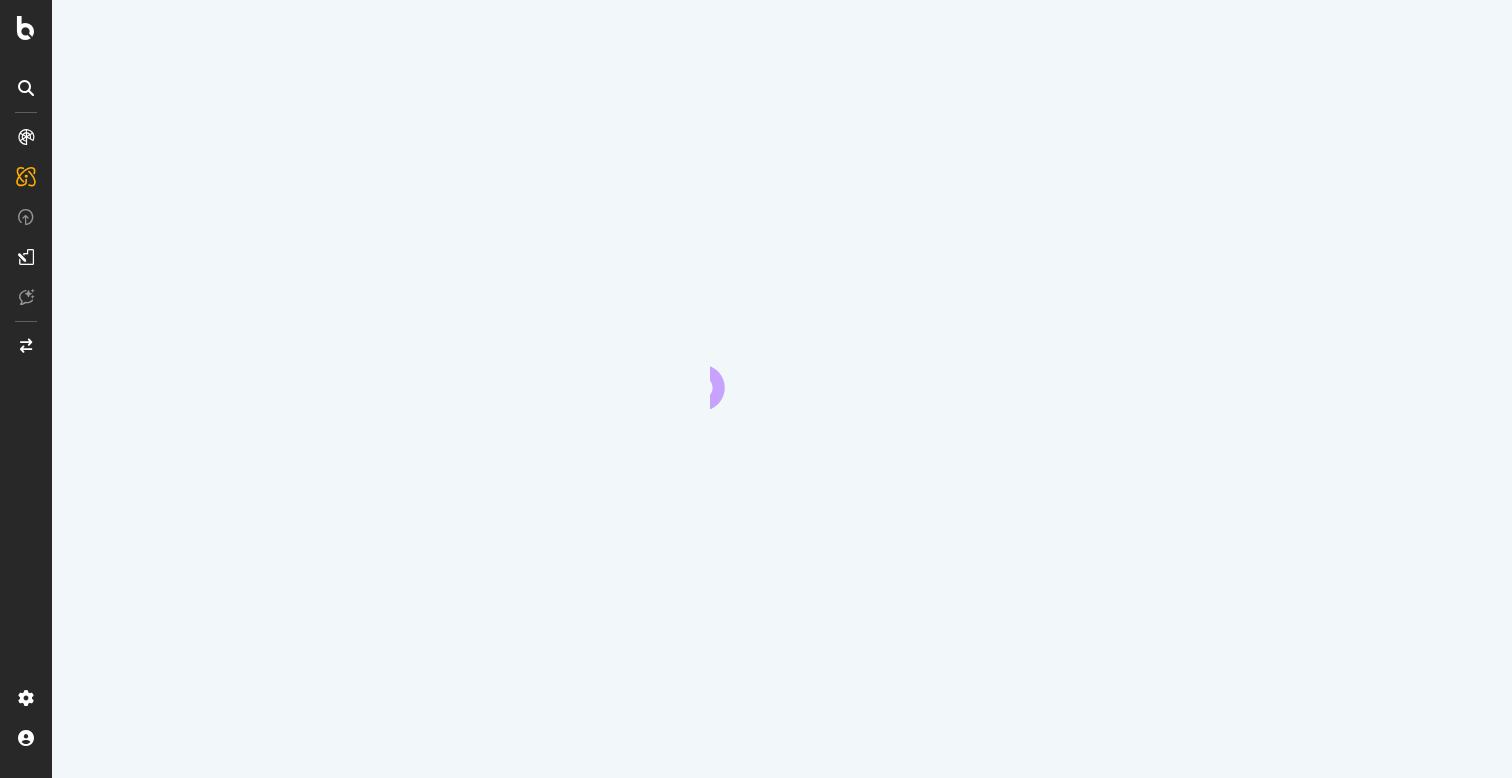 scroll, scrollTop: 0, scrollLeft: 0, axis: both 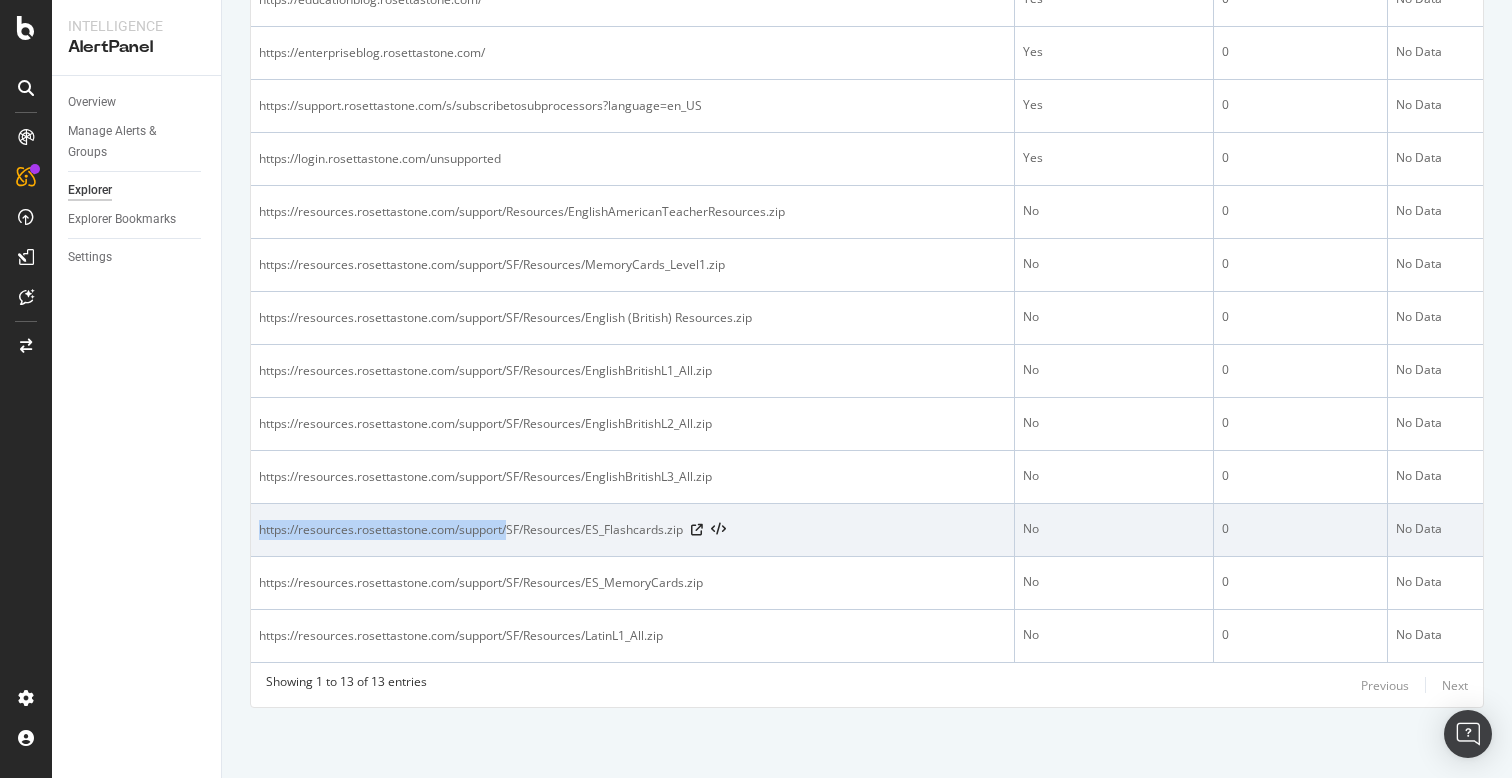 drag, startPoint x: 257, startPoint y: 531, endPoint x: 511, endPoint y: 521, distance: 254.19678 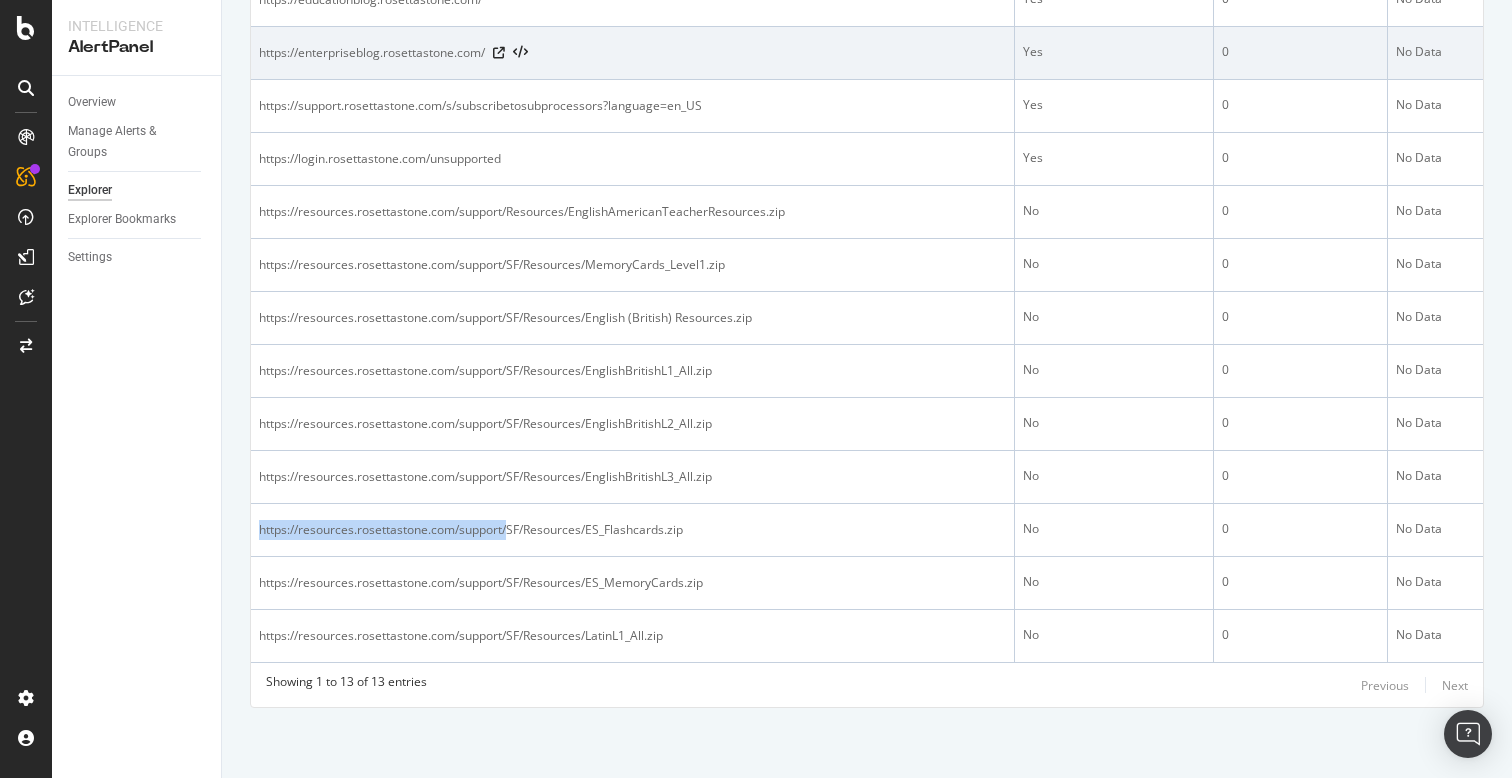 copy on "https://resources.rosettastone.com/support/" 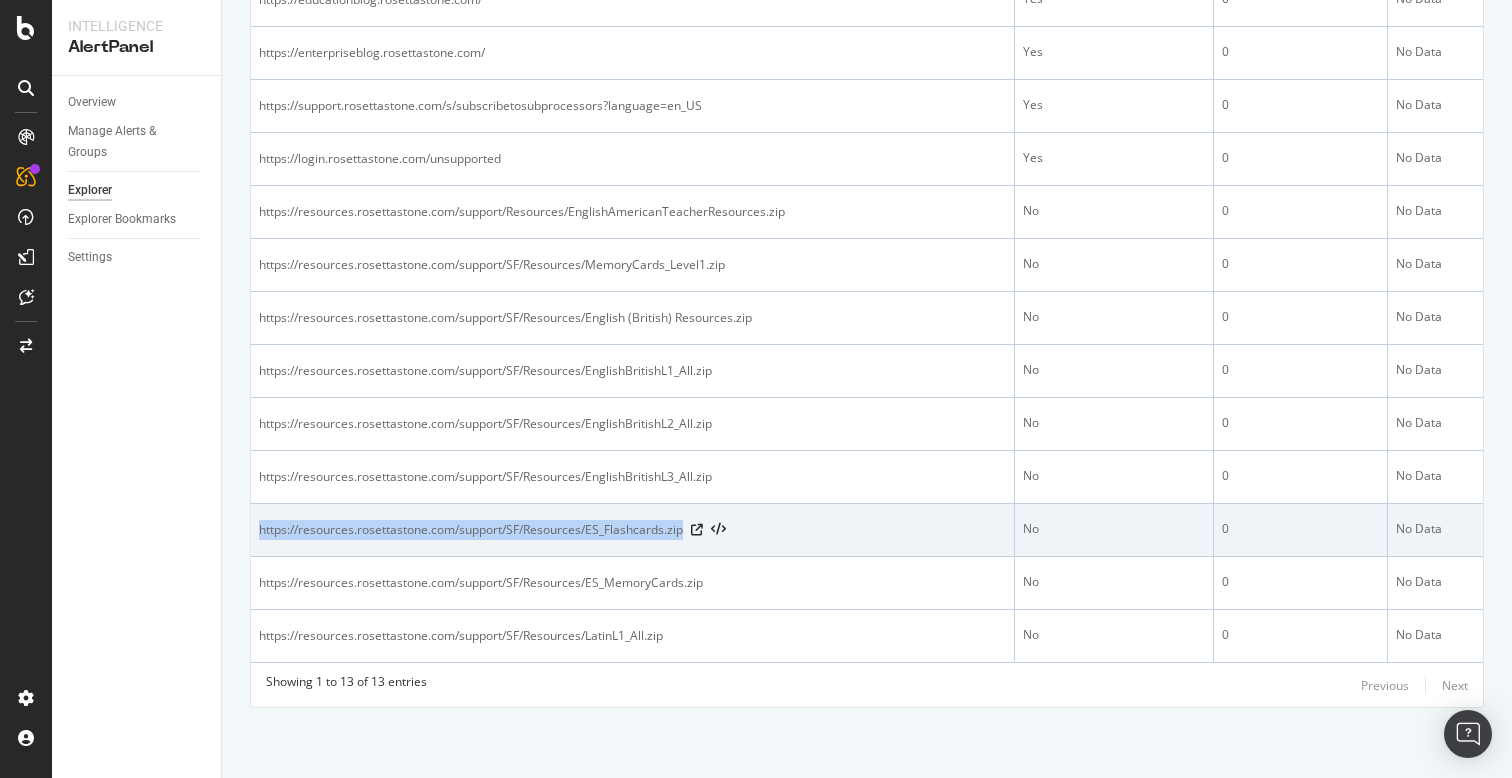 click on "https://resources.rosettastone.com/support/SF/Resources/ES_Flashcards.zip" at bounding box center (632, 530) 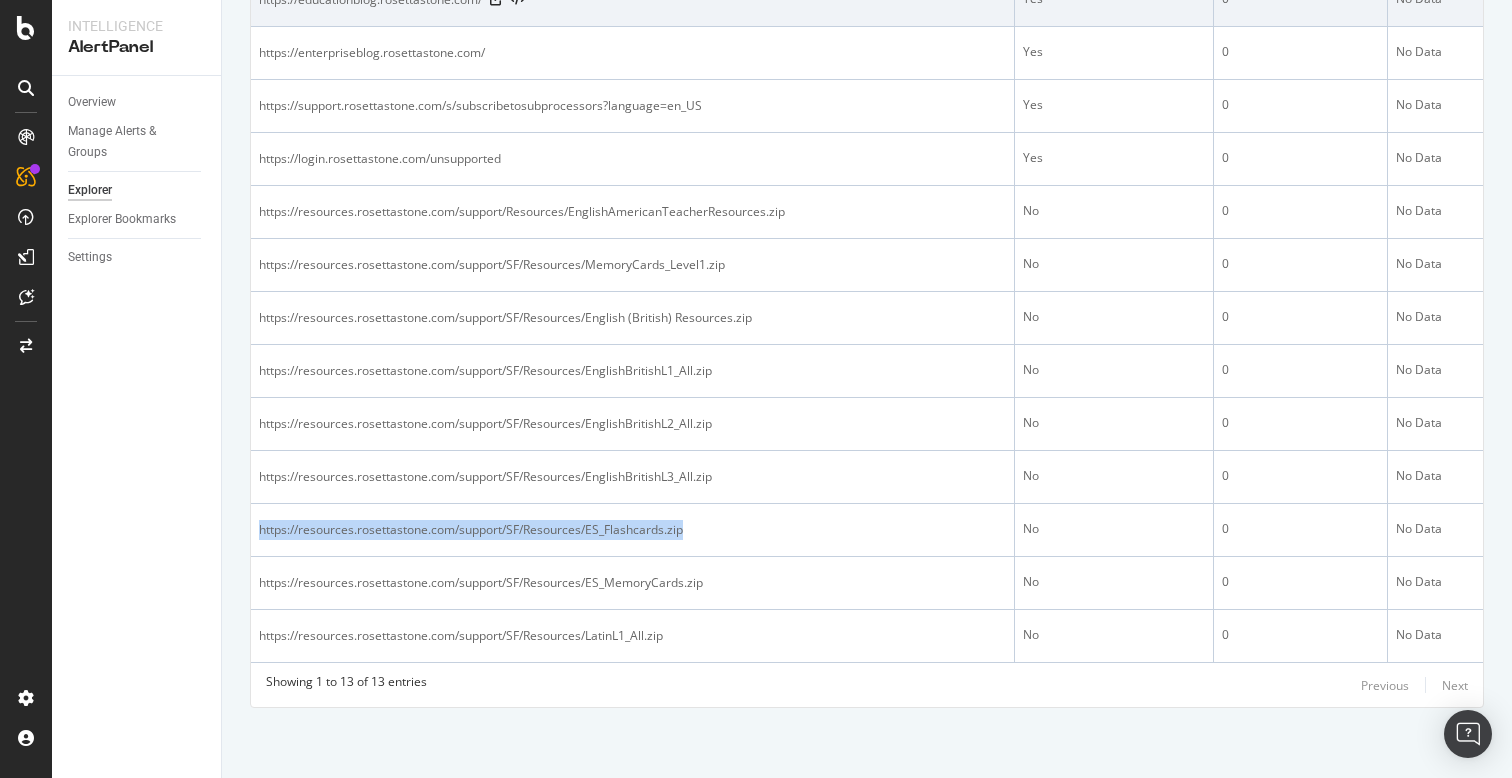 copy on "https://resources.rosettastone.com/support/SF/Resources/ES_Flashcards.zip" 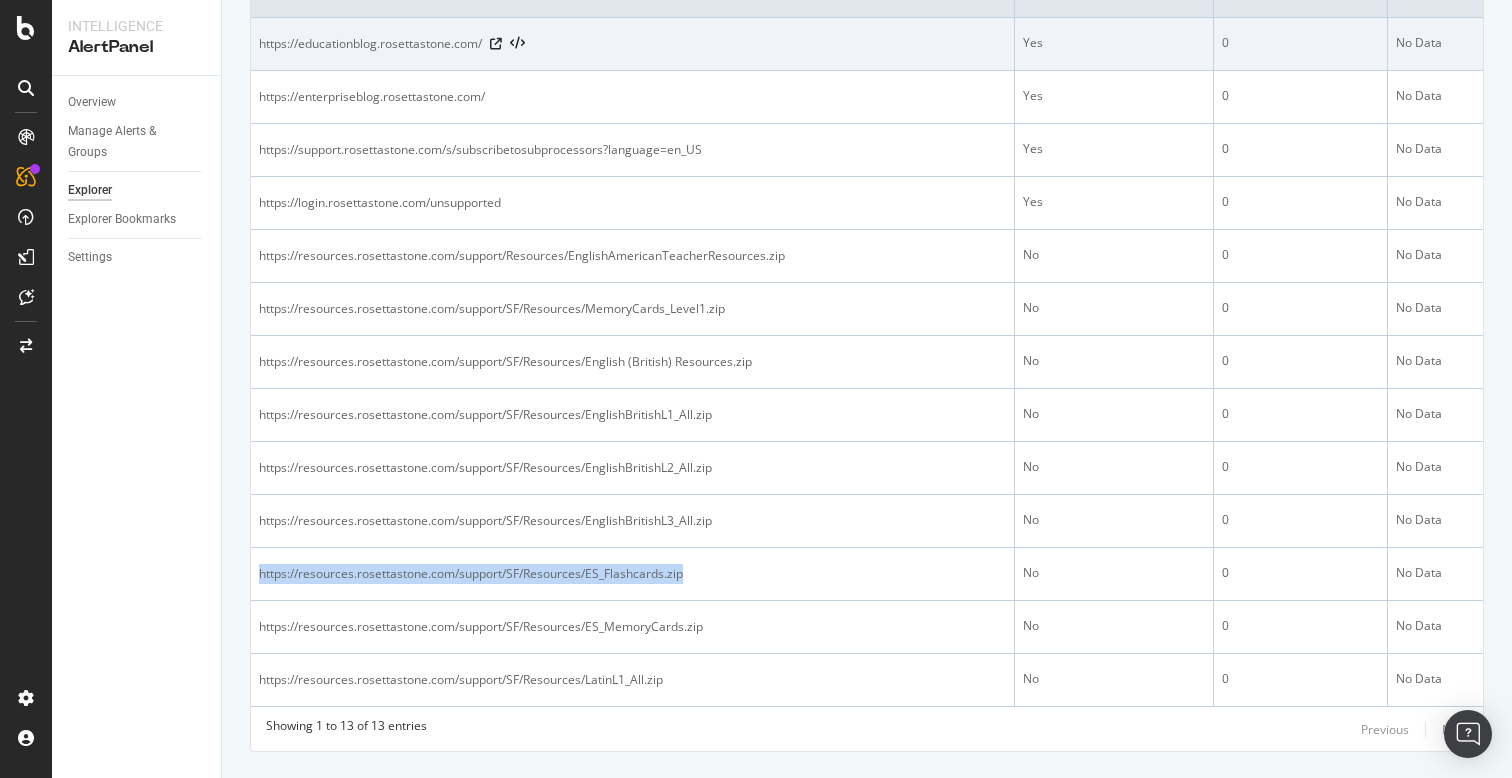 scroll, scrollTop: 602, scrollLeft: 0, axis: vertical 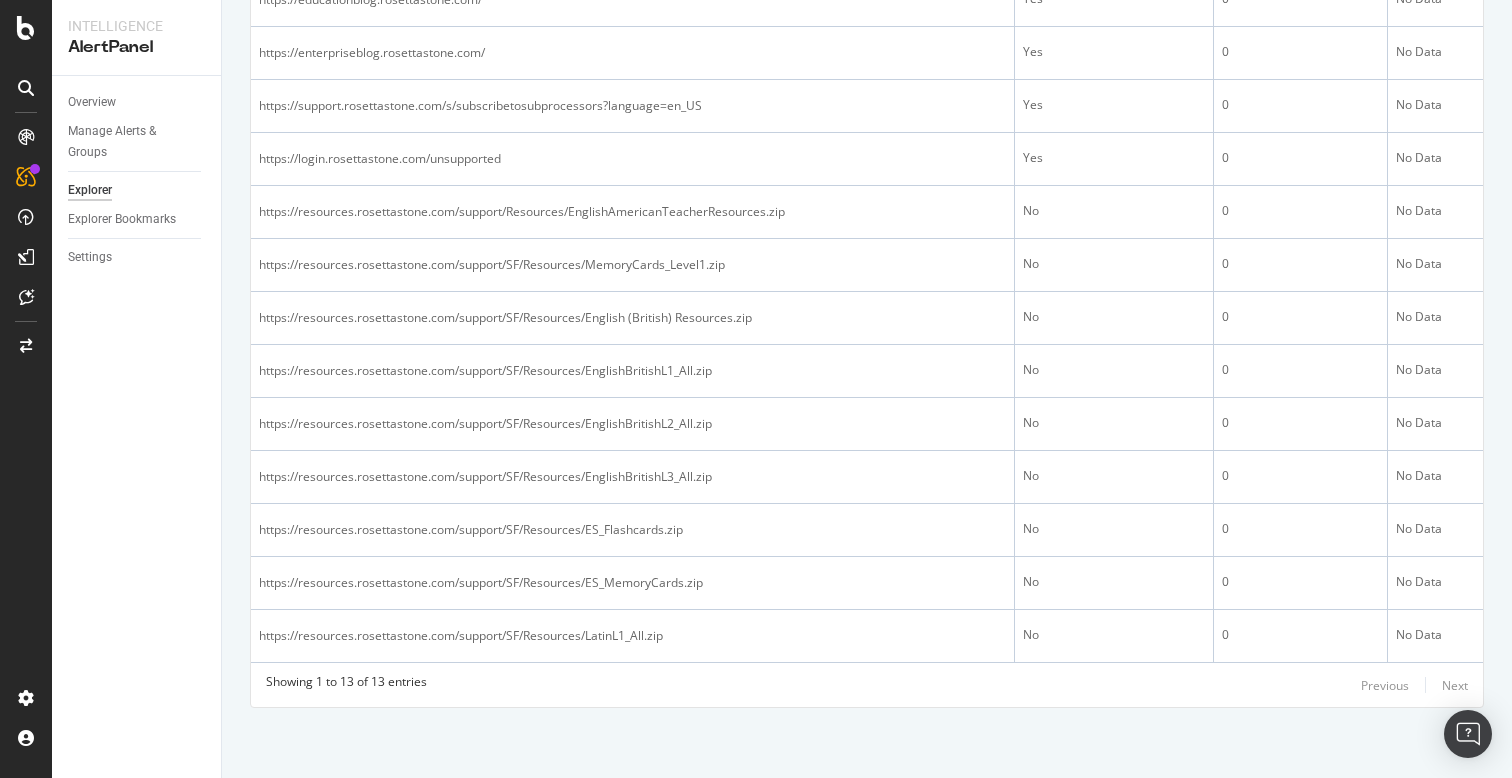 click on "Description: We have detected an increase in URLs that are missing an H1 tag.
The H1 tag is not only a ranking factor, but also an important way to describe a page and its purpose. URLs ideally should have a unique and descriptive H1 tag, and we recommend these pages are reviewed in further detail. 13 Entries found Manage Columns Export as CSV Showing 1 to 13 of 13 entries Previous Next Full URL Is Indexable No. of H1 H1 https://educationblog.rosettastone.com/ Yes 0 No Data https://enterpriseblog.rosettastone.com/ Yes 0 No Data https://support.rosettastone.com/s/subscribetosubprocessors?language=en_US Yes 0 No Data https://login.rosettastone.com/unsupported Yes 0 No Data https://resources.rosettastone.com/support/Resources/EnglishAmericanTeacherResources.zip No 0 No Data https://resources.rosettastone.com/support/SF/Resources/MemoryCards_Level1.zip No 0 No Data https://resources.rosettastone.com/support/SF/Resources/English (British) Resources.zip No 0 No Data No 0 No Data No 0 No Data No 0 No Data No 0 0" at bounding box center [867, 221] 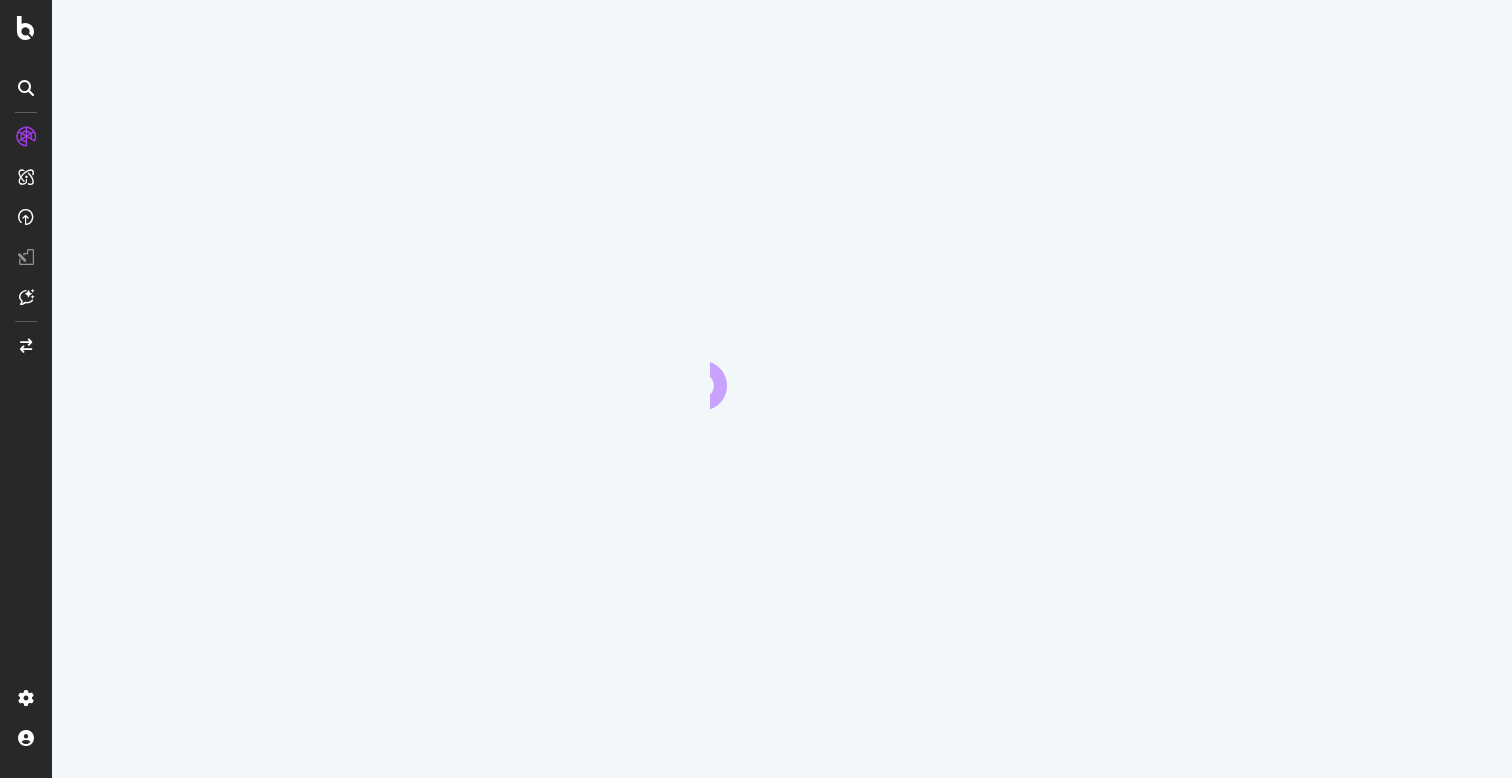 scroll, scrollTop: 0, scrollLeft: 0, axis: both 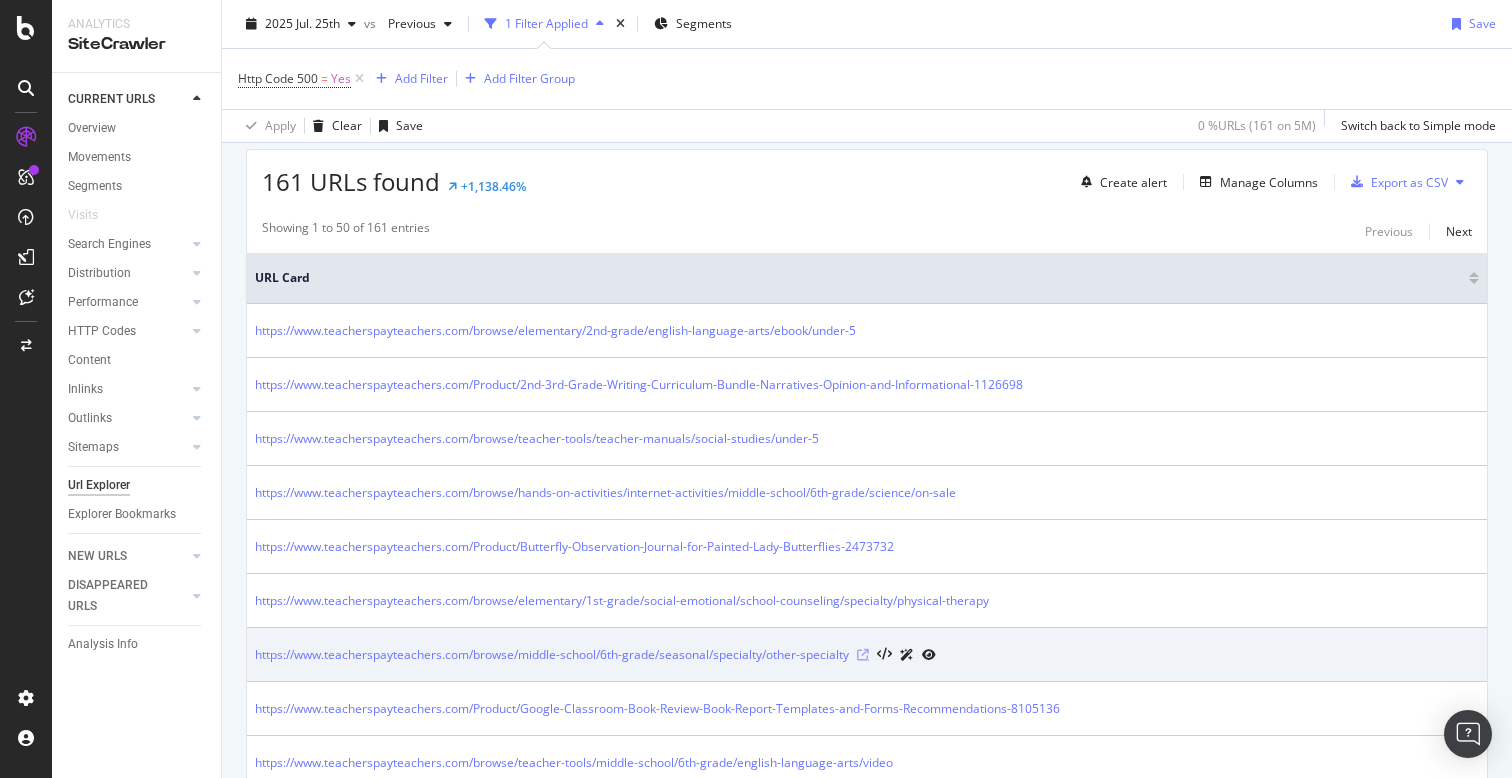 click at bounding box center (863, 655) 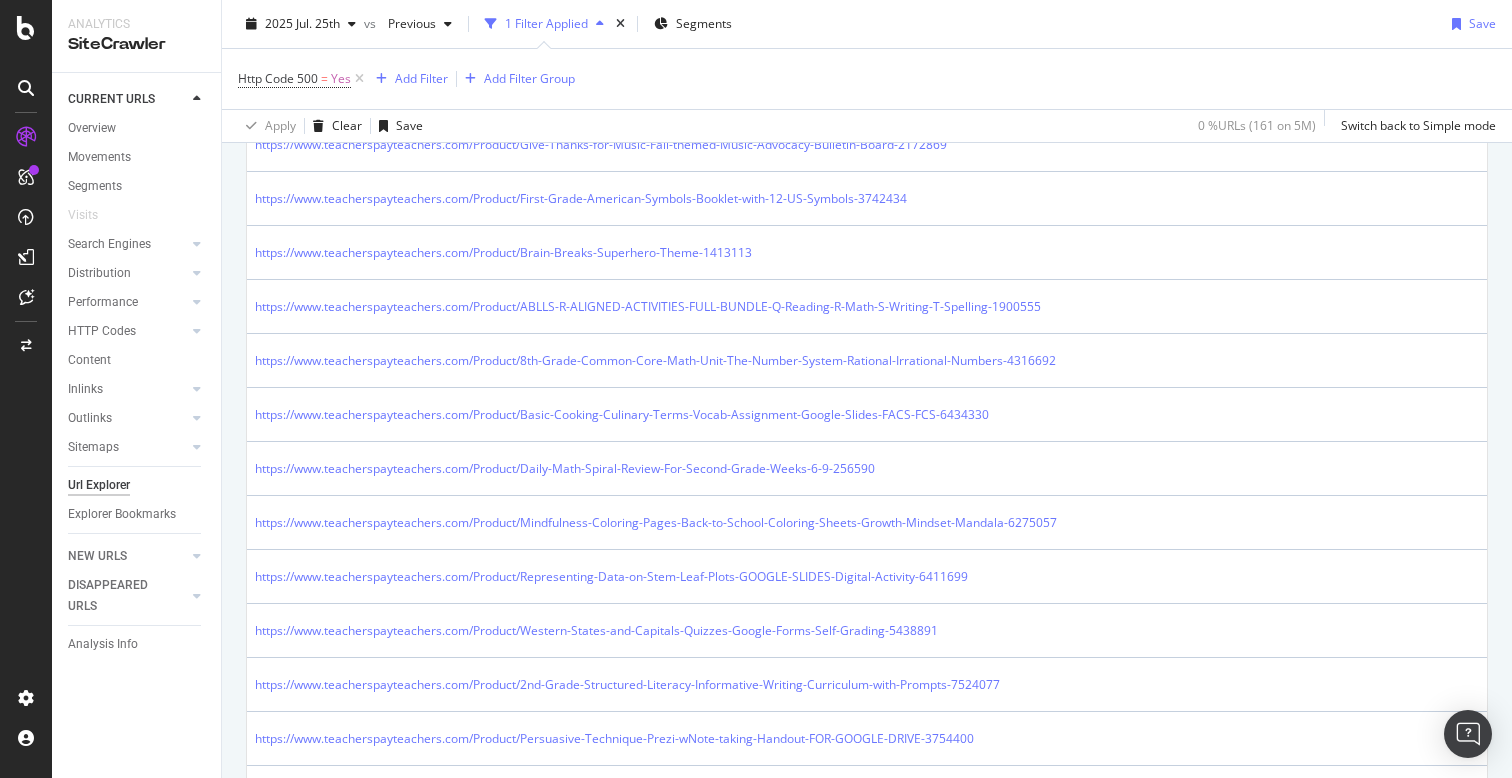 scroll, scrollTop: 2051, scrollLeft: 0, axis: vertical 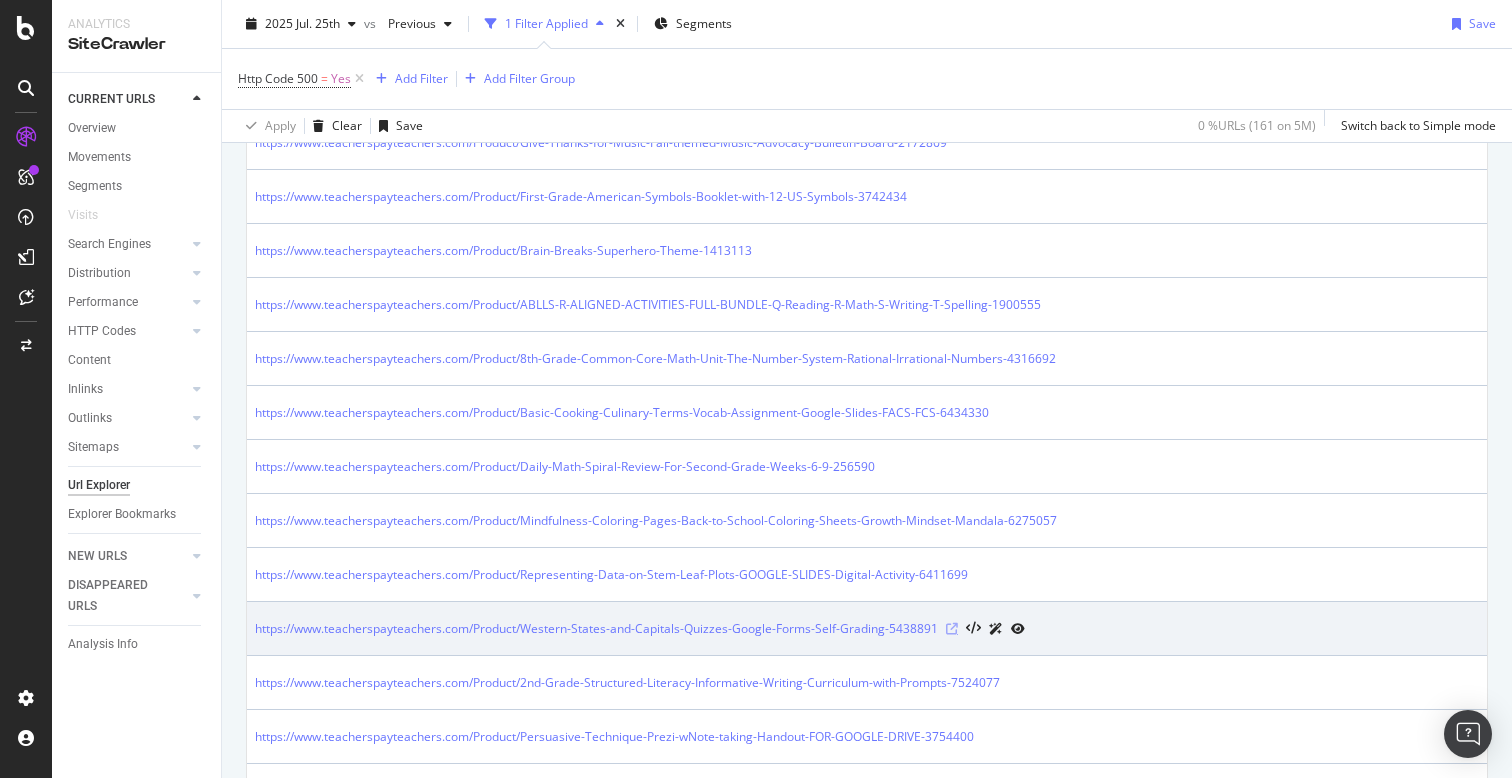 click at bounding box center (952, 629) 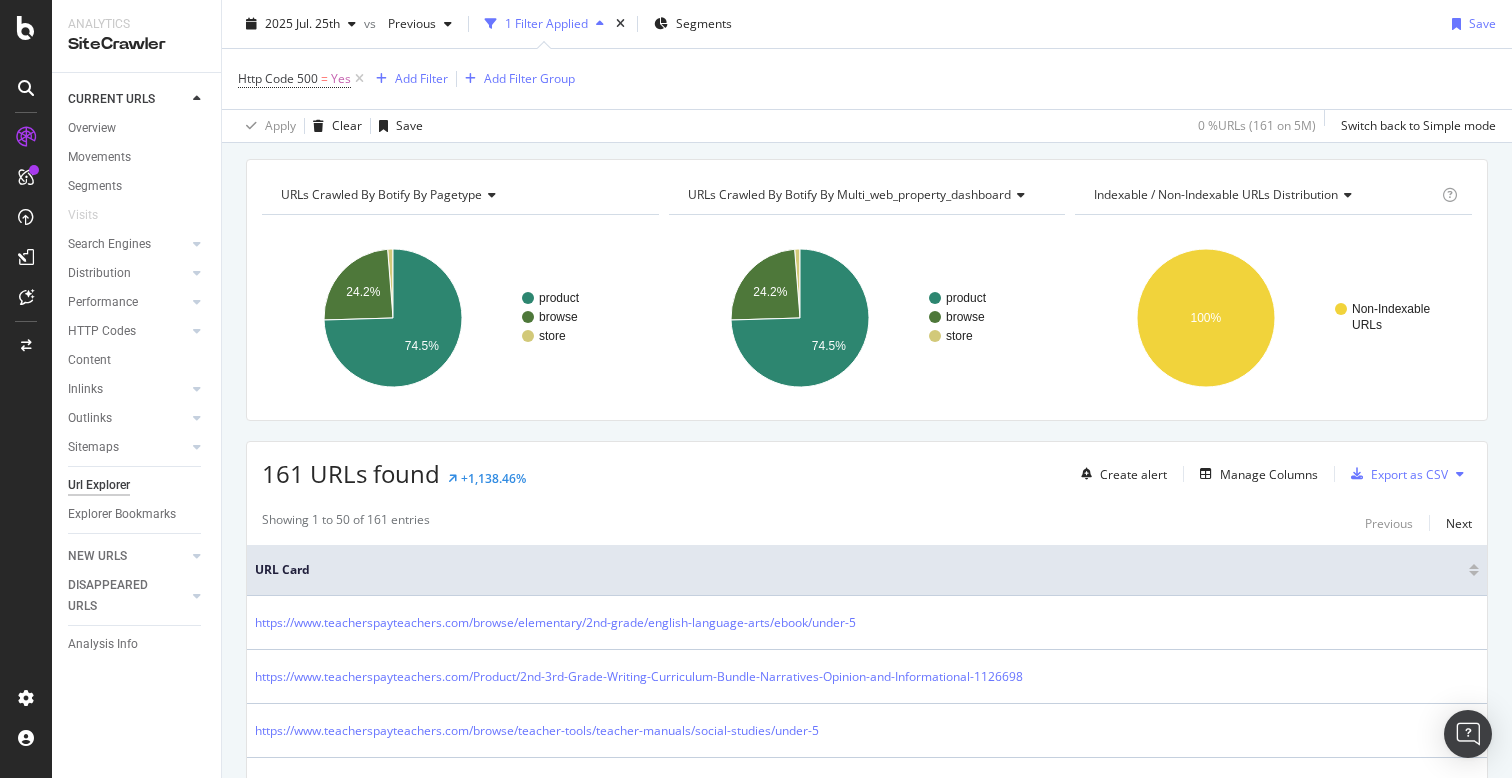 scroll, scrollTop: 52, scrollLeft: 0, axis: vertical 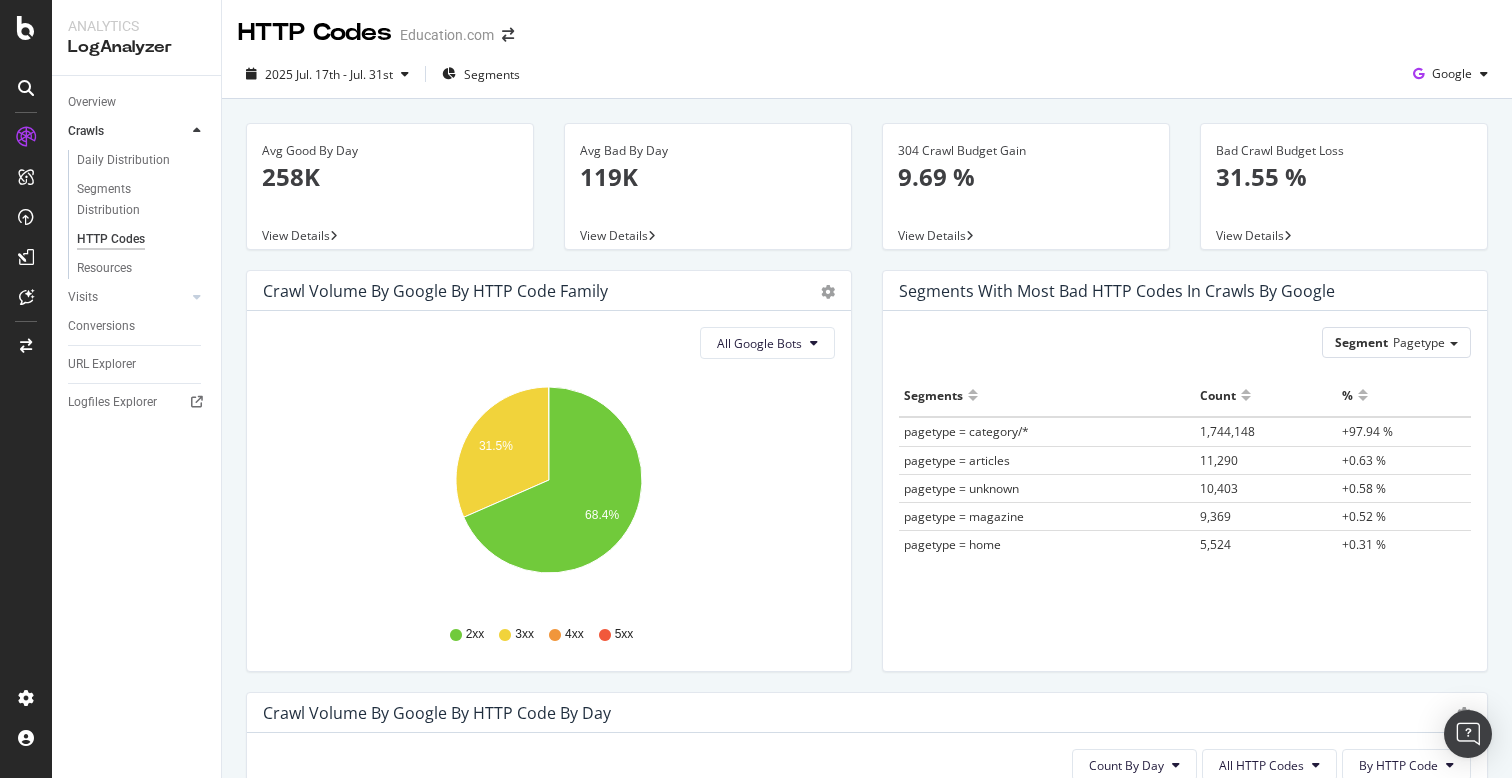 click on "Crawl Volume by google by HTTP Code Family Pie Table All Google Bots Hold CMD (⌘) while clicking to filter the report. 31.5% 68.4% HTTP Code Volume 2xx 3,872,390 3xx 1,781,861 4xx 3,203 5xx 605 0.1% 2xx 3xx 4xx 5xx" at bounding box center (549, 481) 